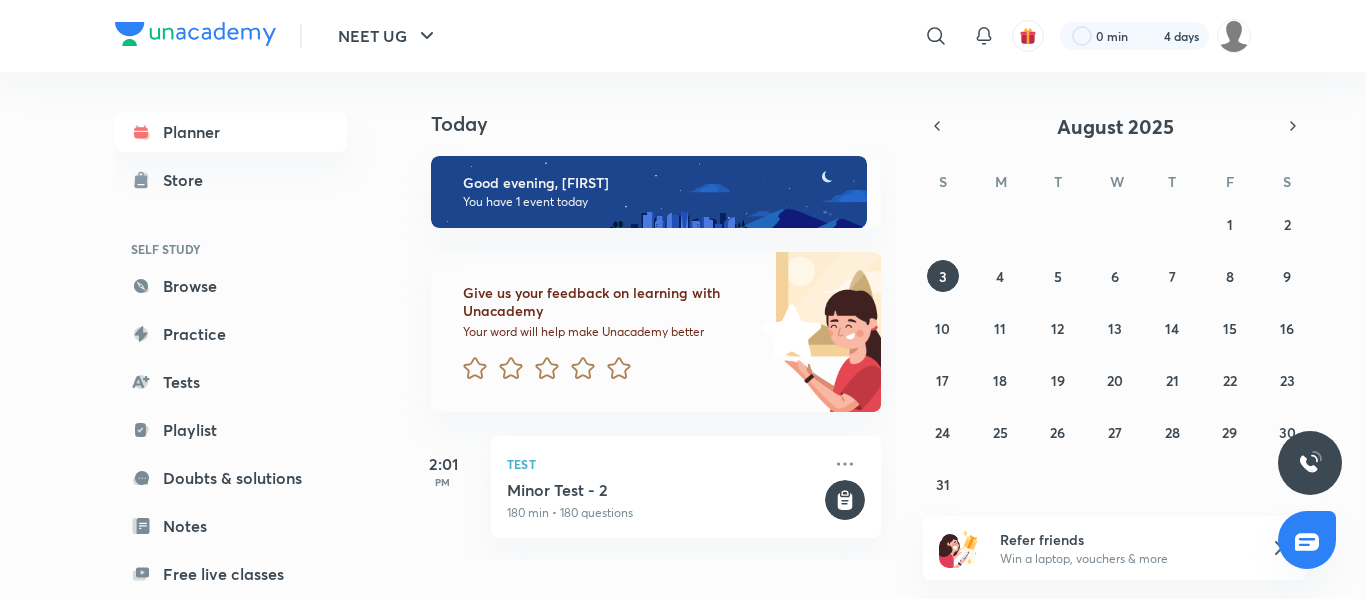 scroll, scrollTop: 0, scrollLeft: 0, axis: both 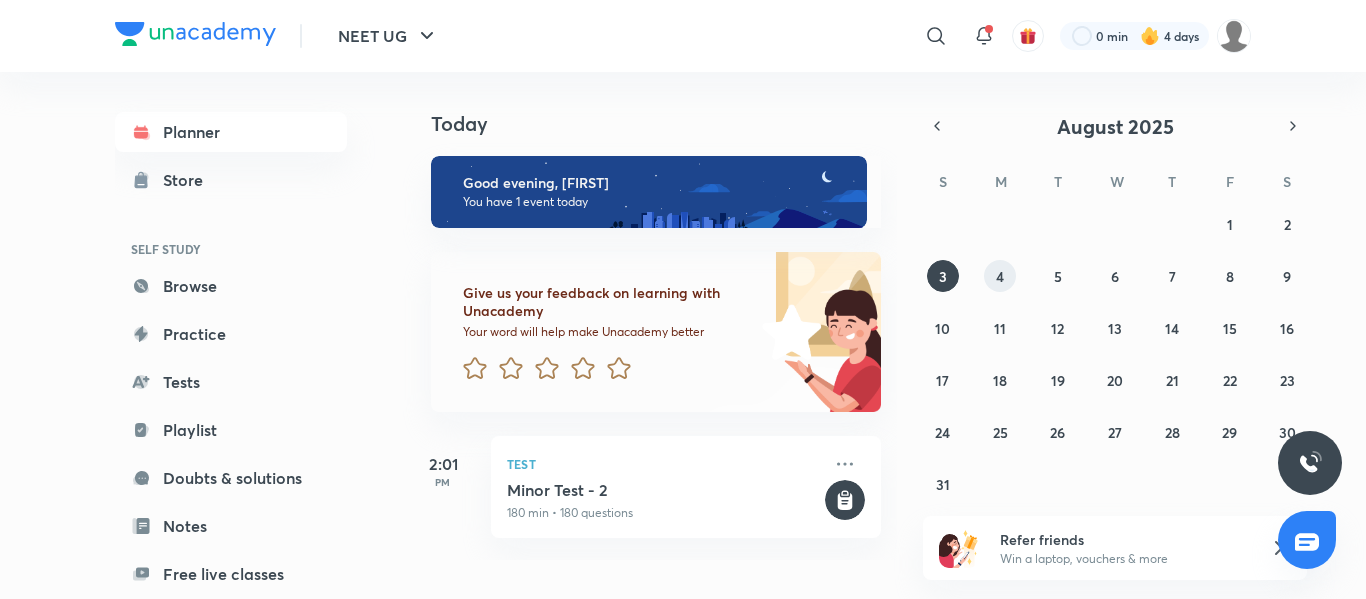 click on "27 28 29 30 31 1 2 3 4 5 6 7 8 9 10 11 12 13 14 15 16 17 18 19 20 21 22 23 24 25 26 27 28 29 30 31 1 2 3 4 5 6" at bounding box center (1115, 354) 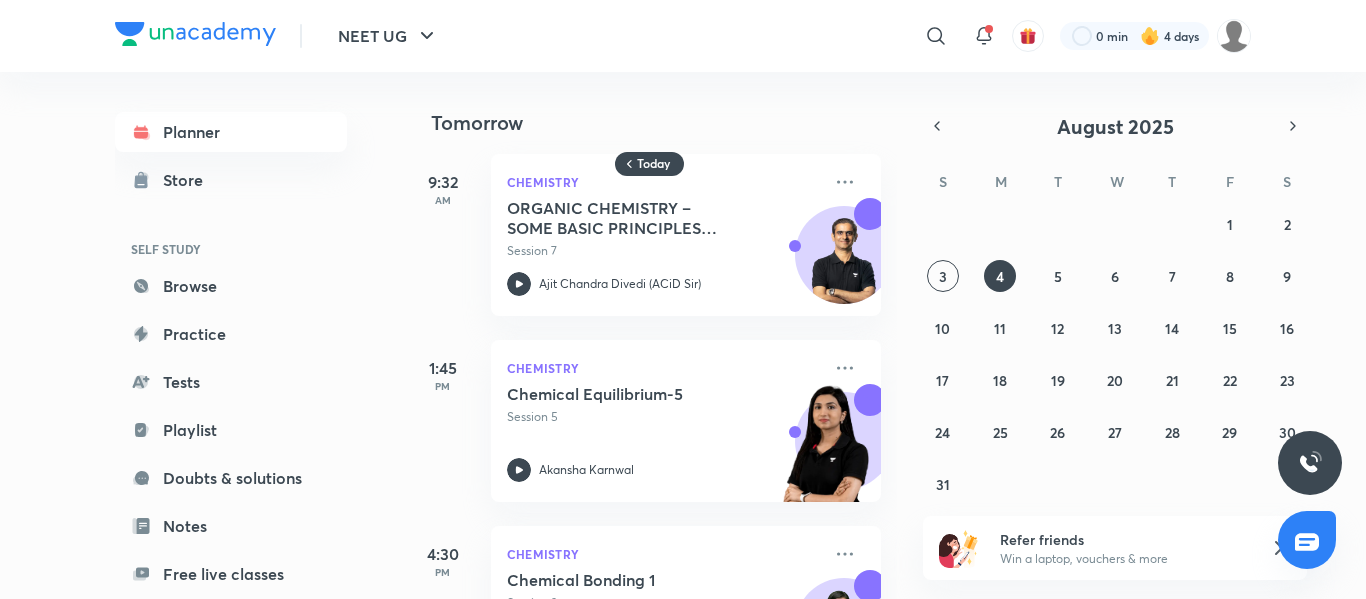 scroll, scrollTop: 0, scrollLeft: 0, axis: both 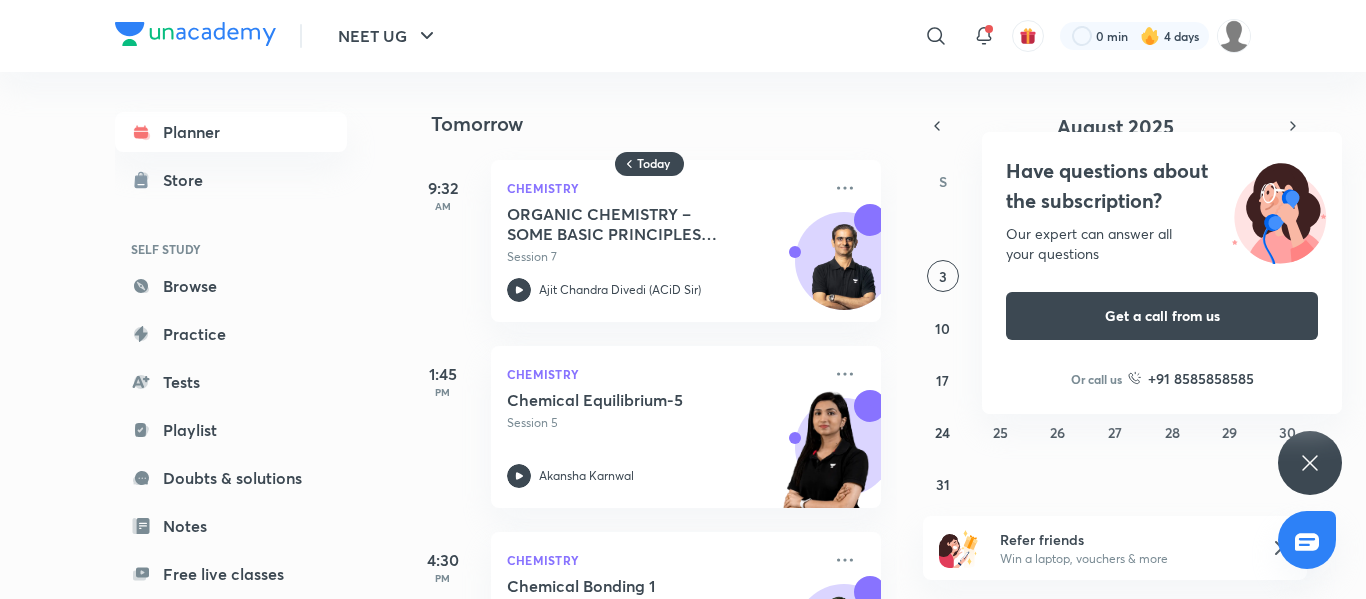 click on "Have questions about the subscription? Our expert can answer all your questions Get a call from us Or call us +91 8585858585" at bounding box center [1310, 463] 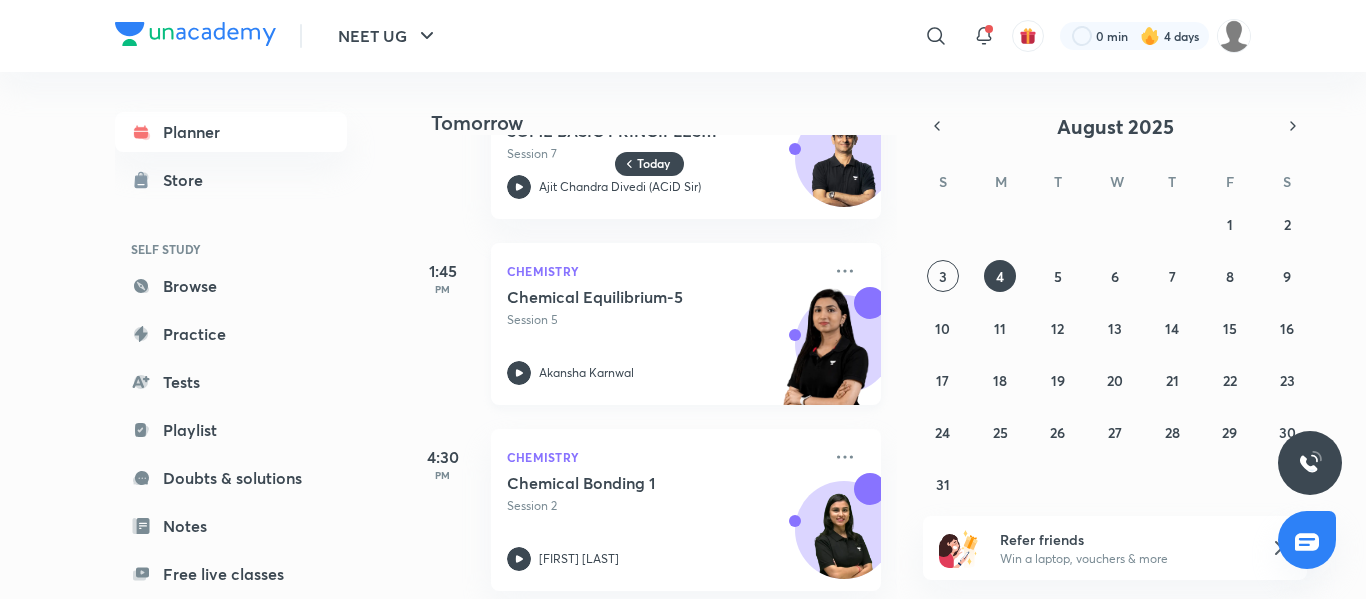 scroll, scrollTop: 126, scrollLeft: 0, axis: vertical 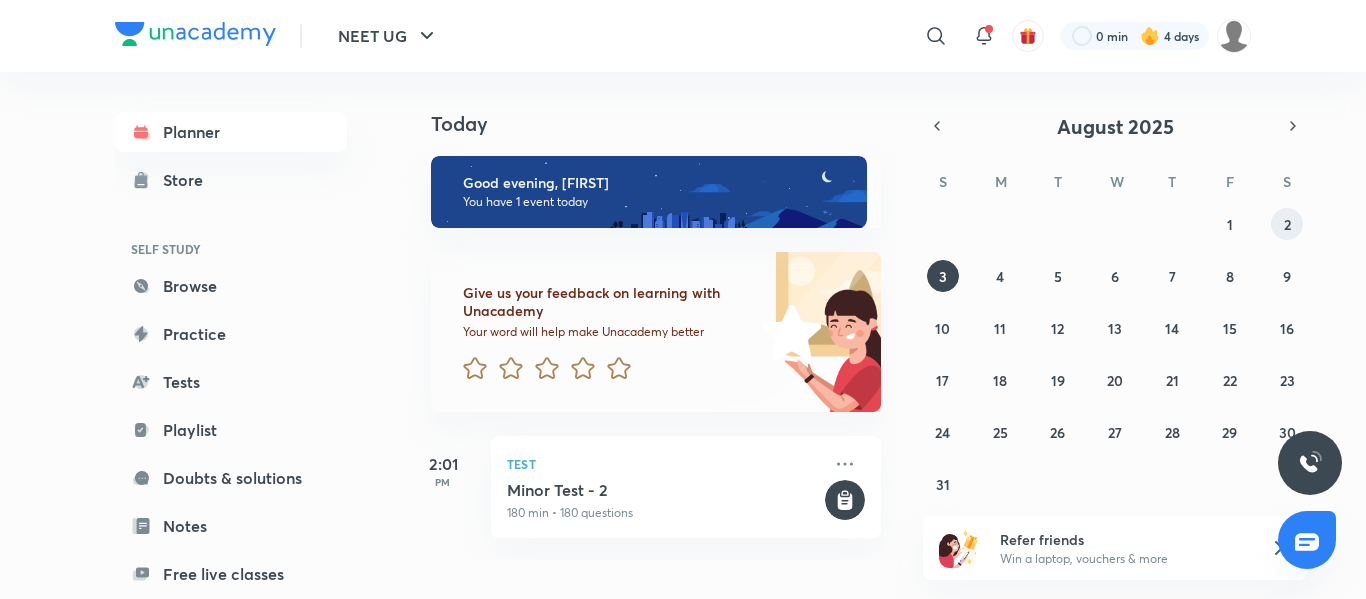 click on "2" at bounding box center [1287, 224] 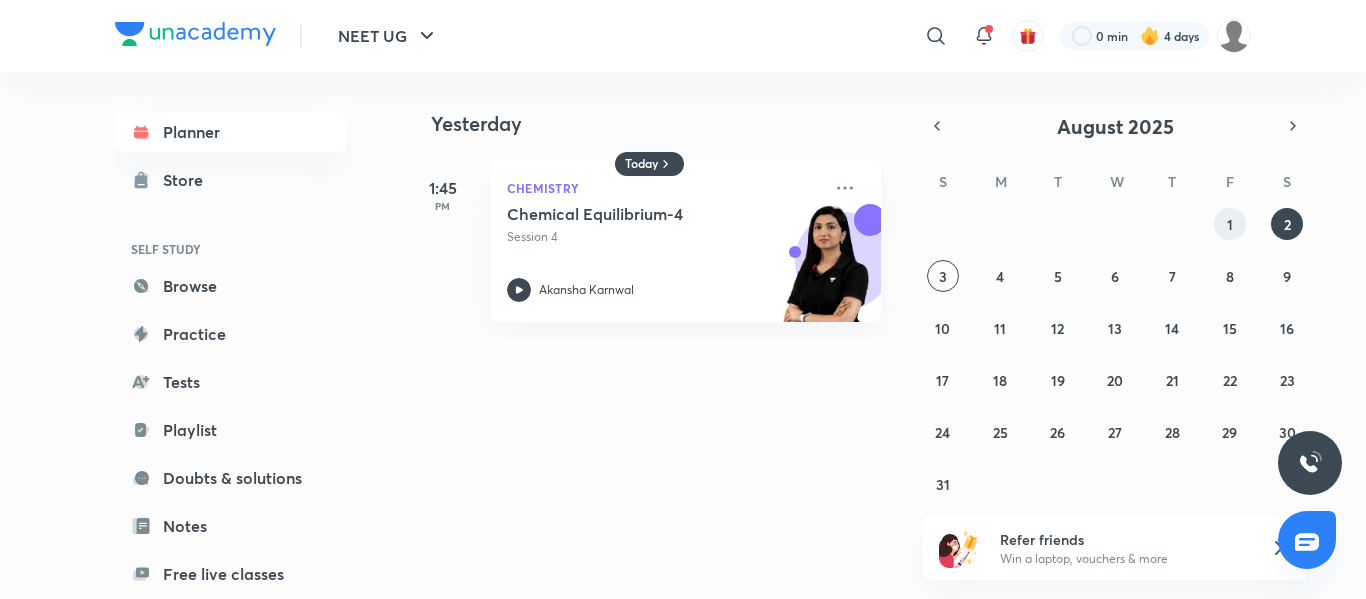 click on "1" at bounding box center (1230, 224) 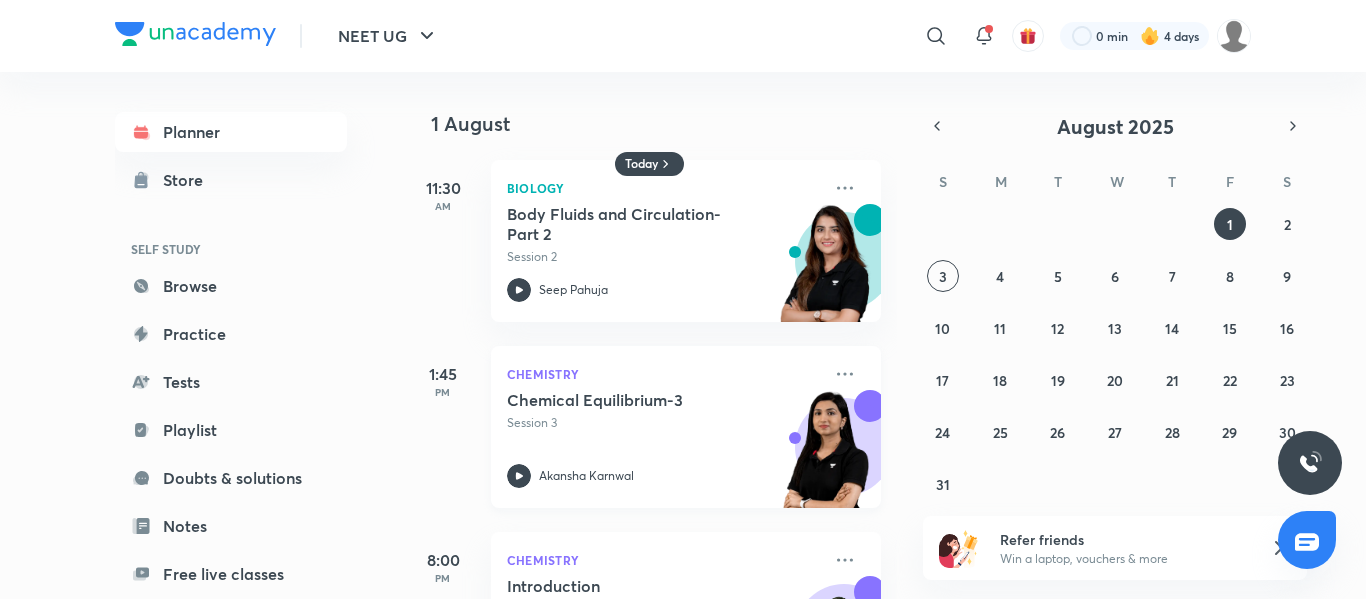 scroll, scrollTop: 126, scrollLeft: 0, axis: vertical 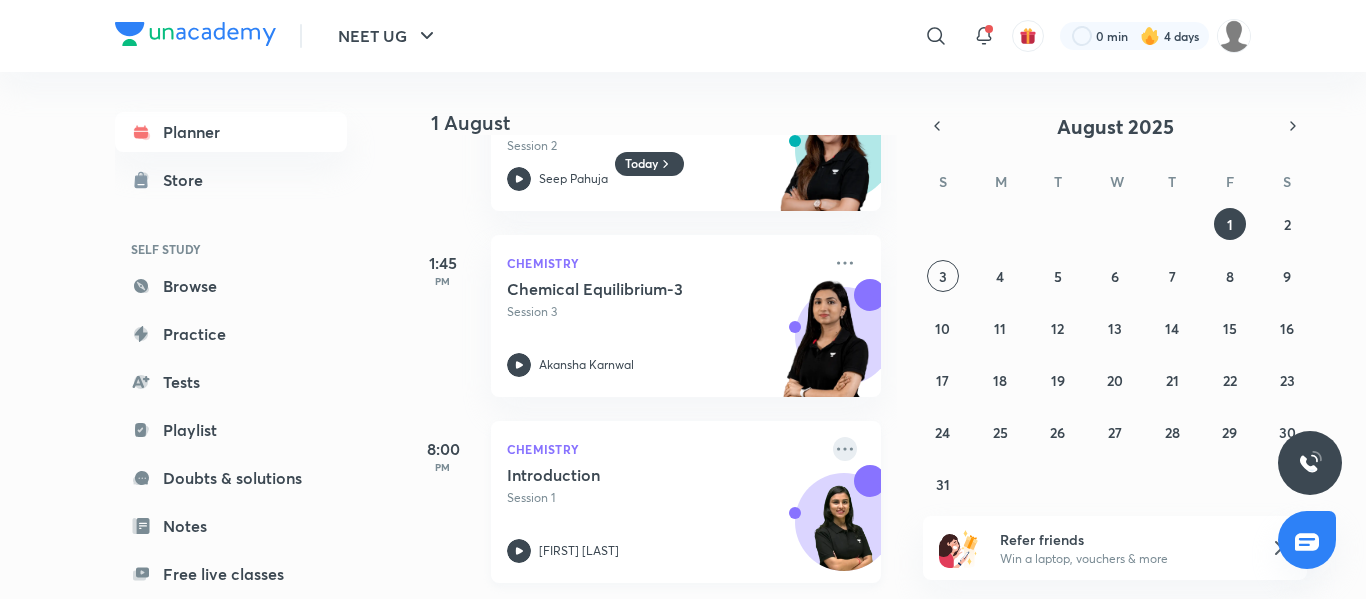 click 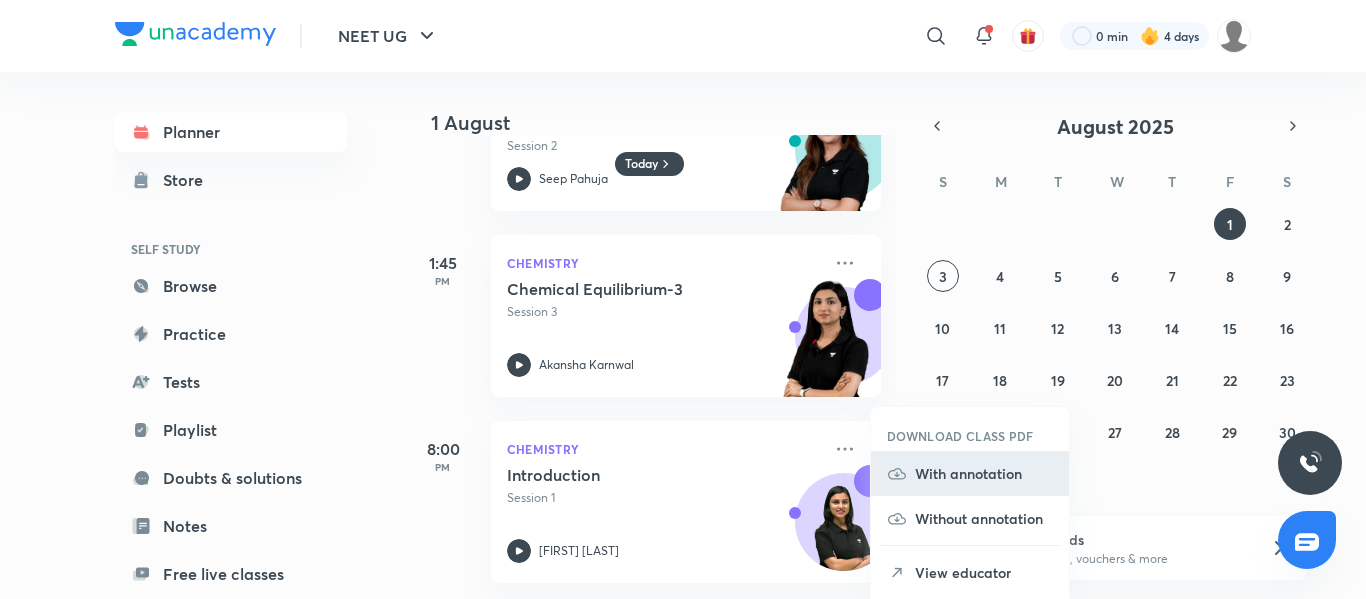 click on "With annotation" at bounding box center (984, 473) 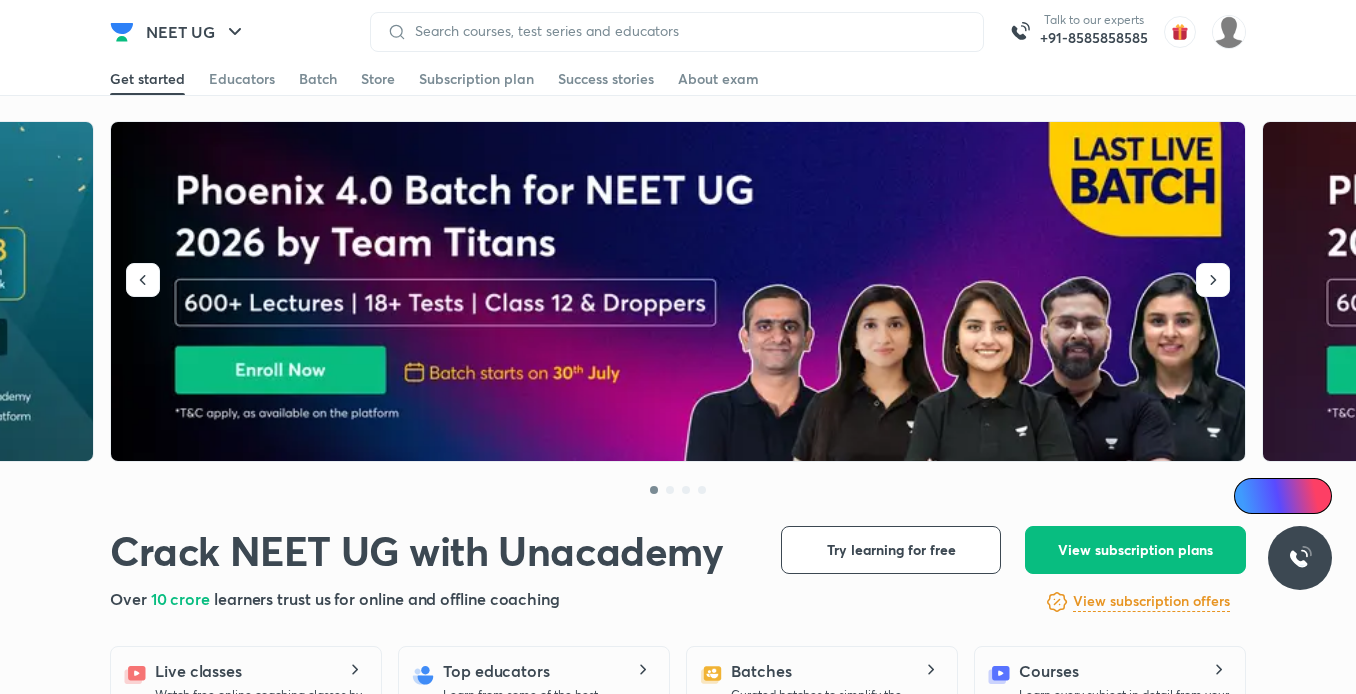 scroll, scrollTop: 0, scrollLeft: 0, axis: both 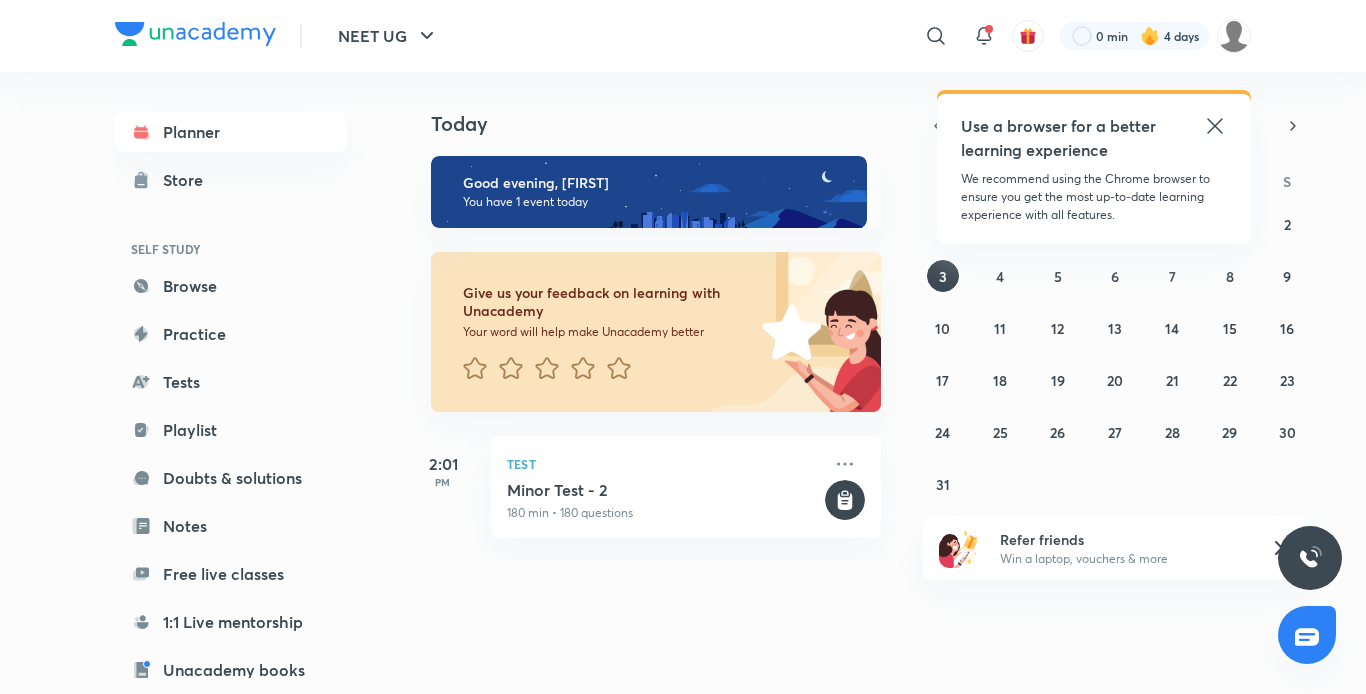 click 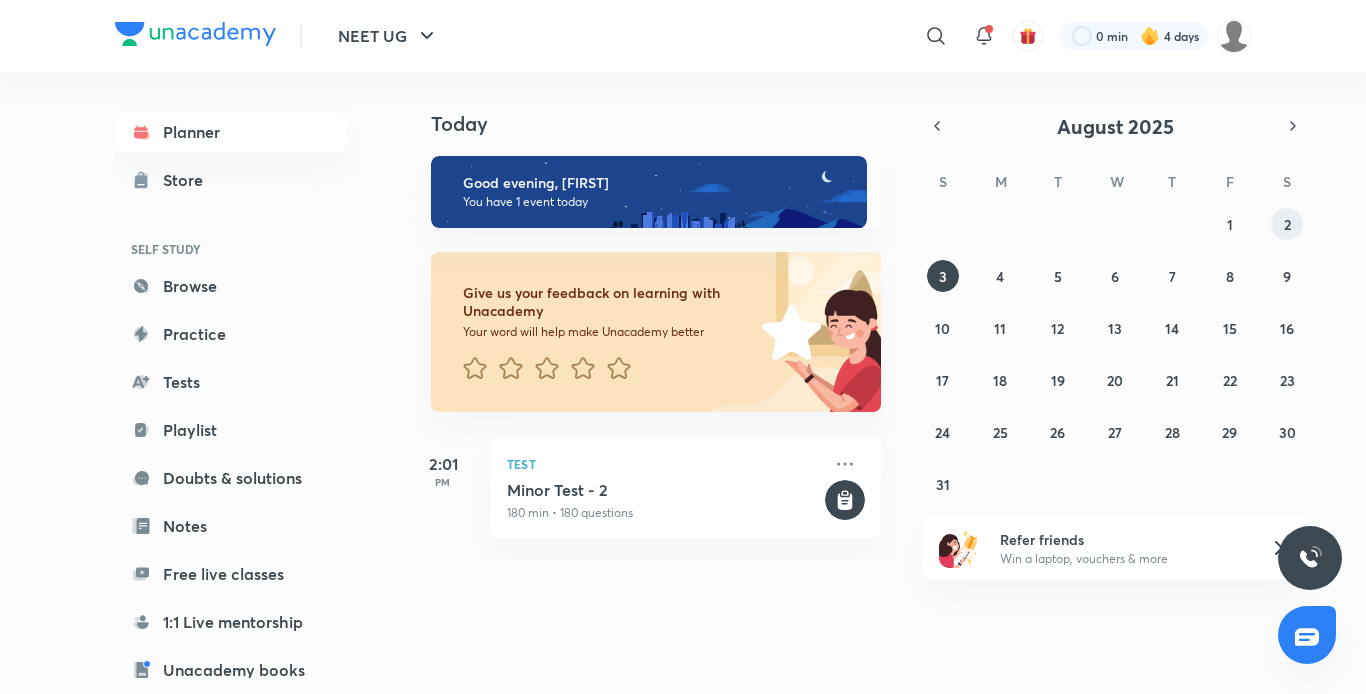 click on "2" at bounding box center (1287, 224) 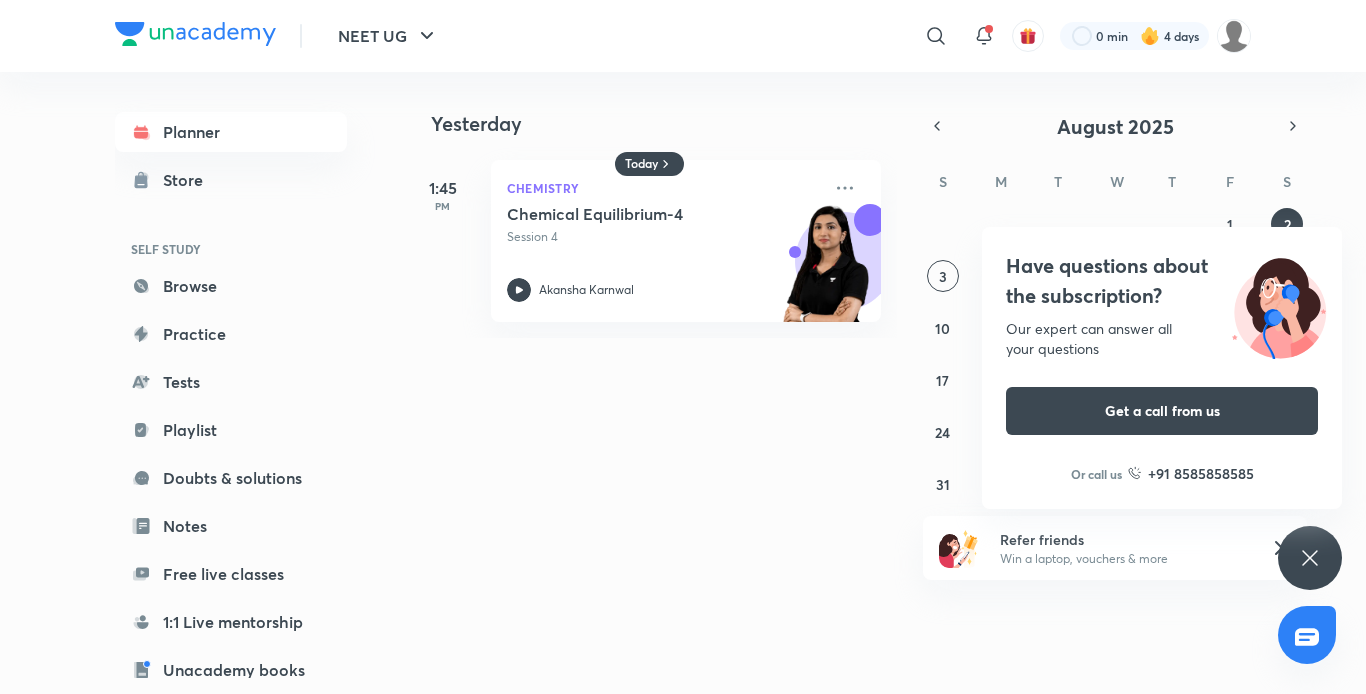 click on "Have questions about the subscription? Our expert can answer all your questions Get a call from us Or call us +91 8585858585" at bounding box center [1310, 558] 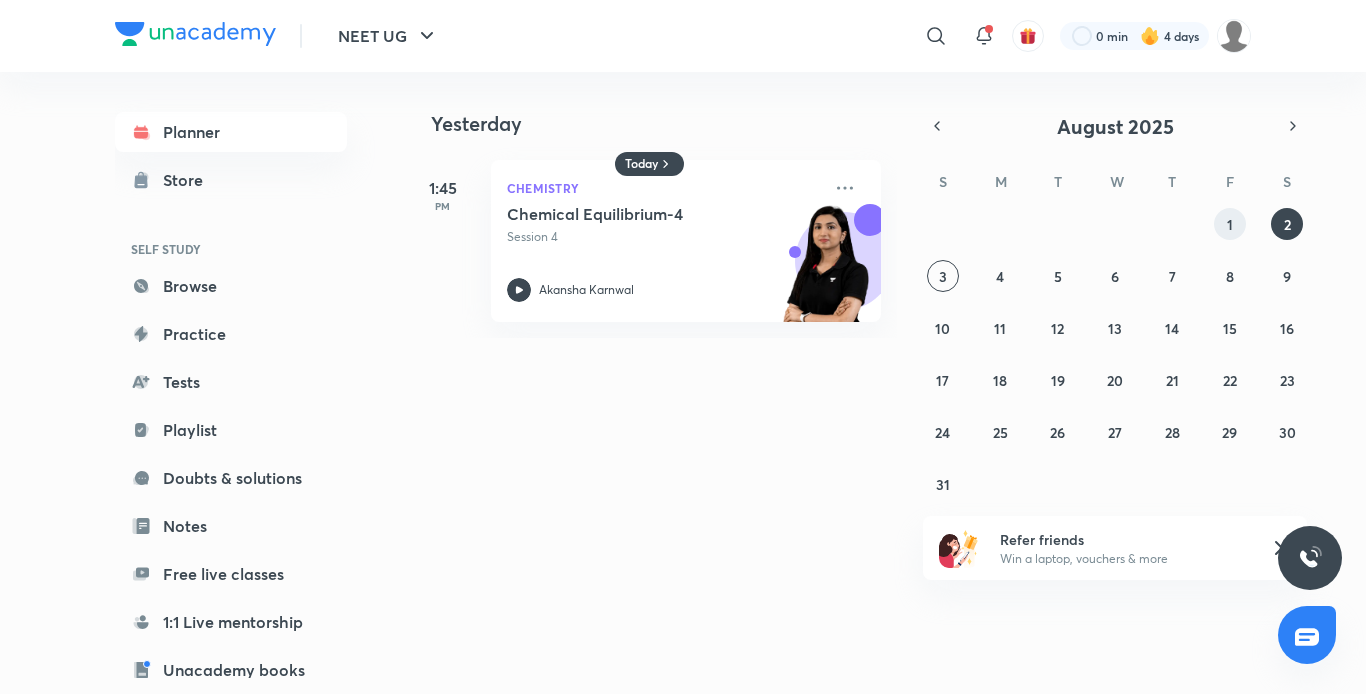 click on "1" at bounding box center (1230, 224) 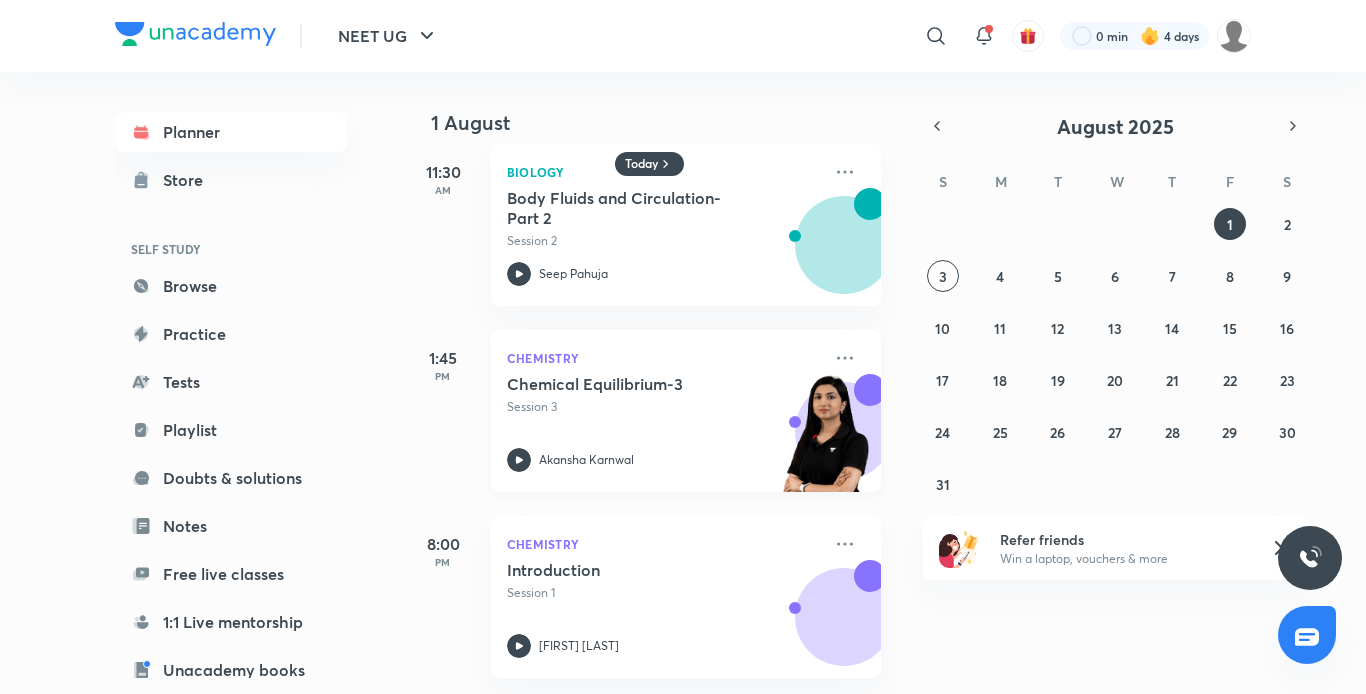 scroll, scrollTop: 0, scrollLeft: 0, axis: both 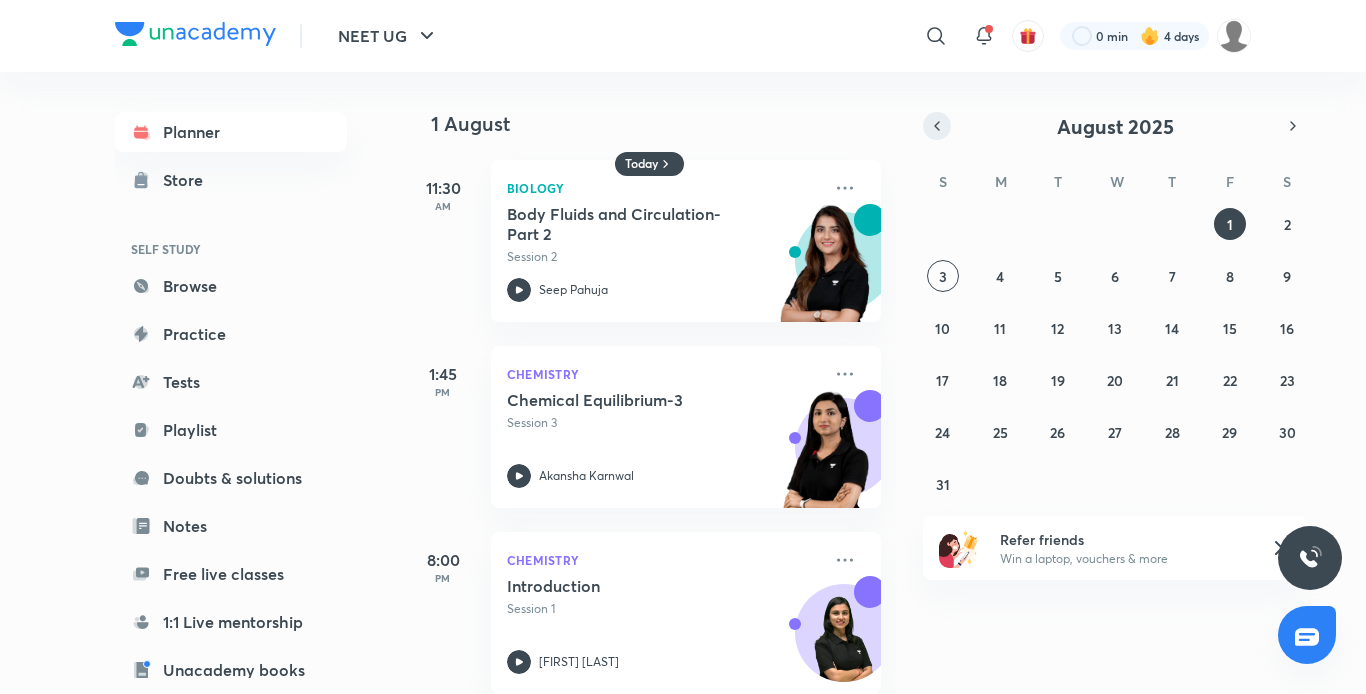 click 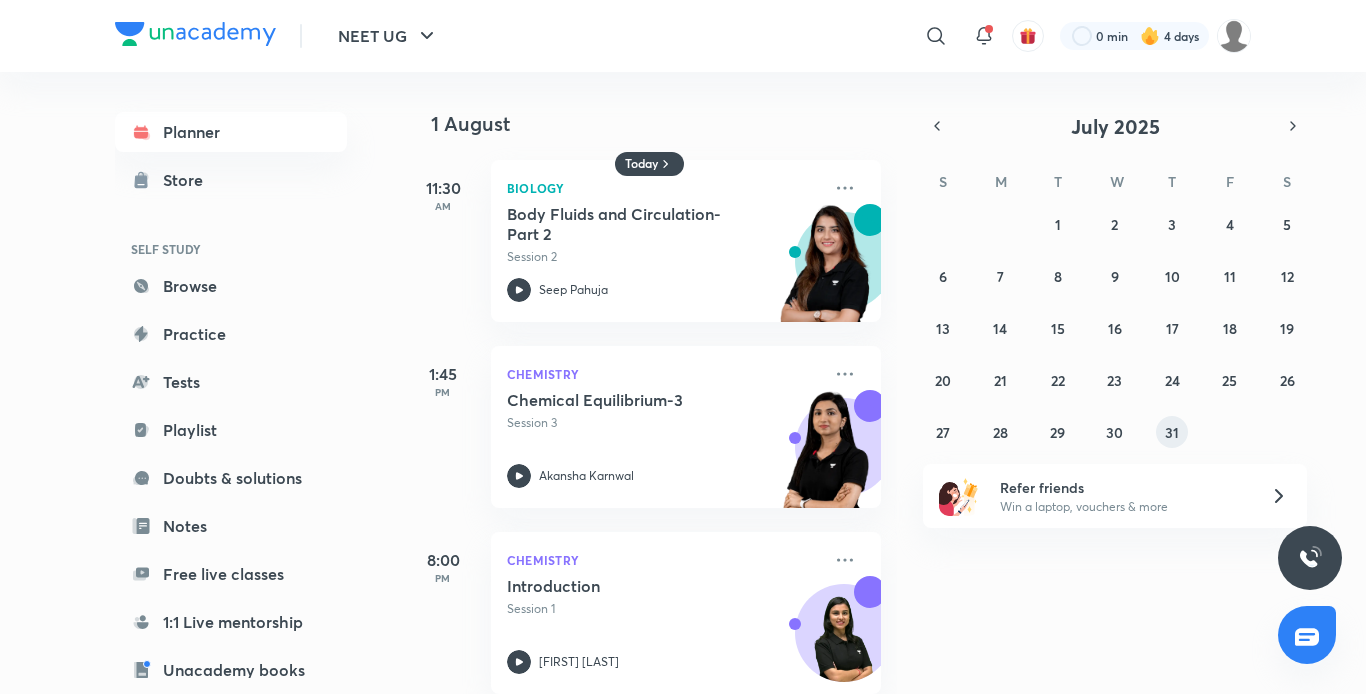 click on "31" at bounding box center (1172, 432) 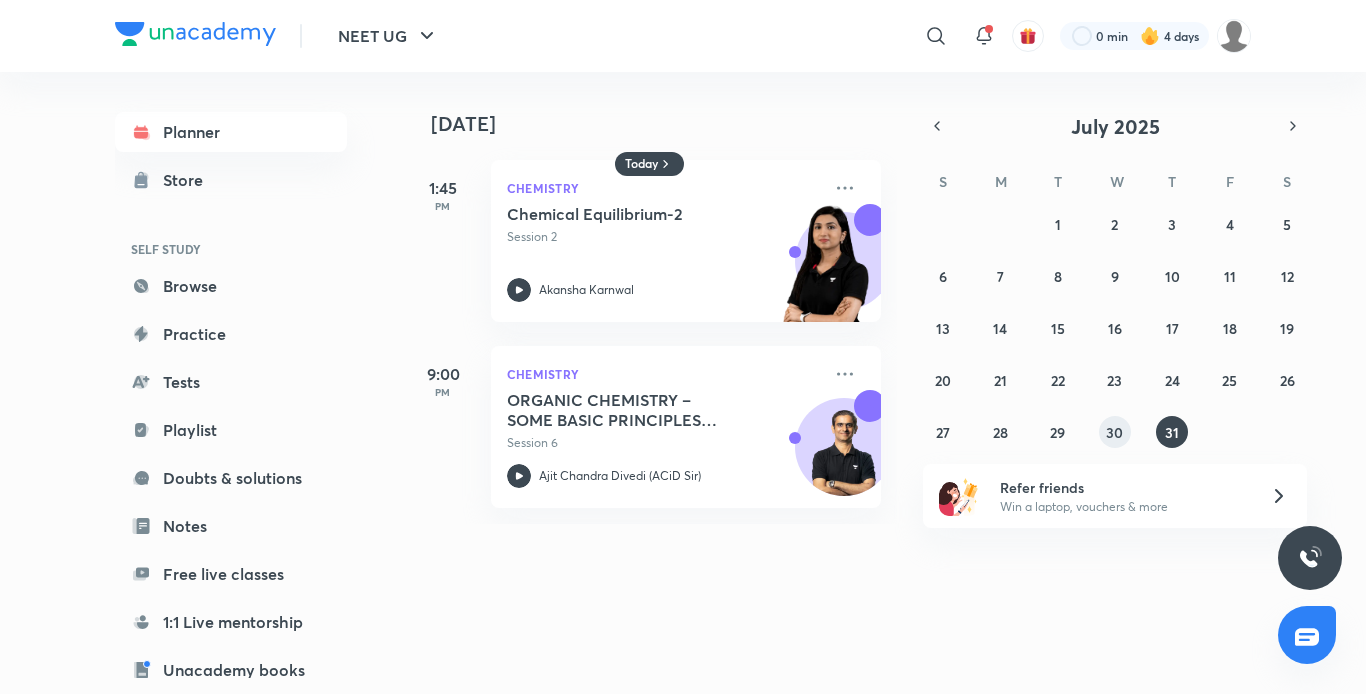 click on "30" at bounding box center (1115, 432) 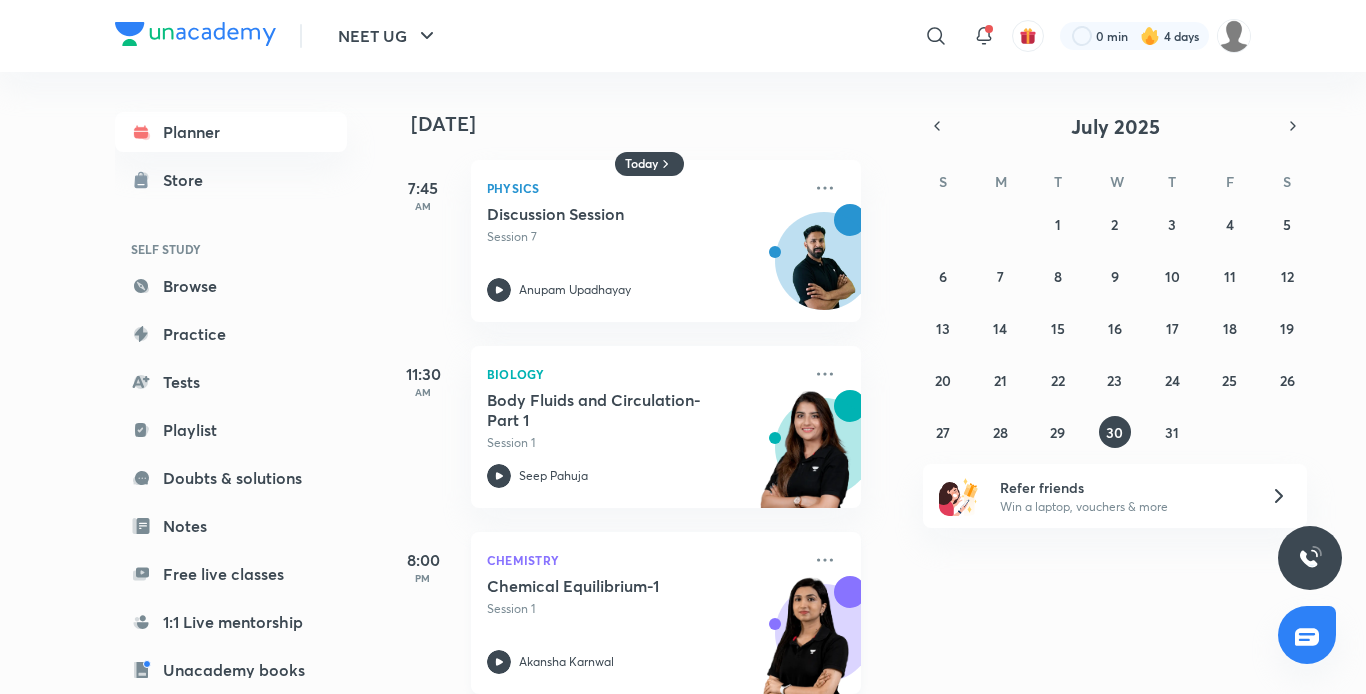 scroll, scrollTop: 0, scrollLeft: 0, axis: both 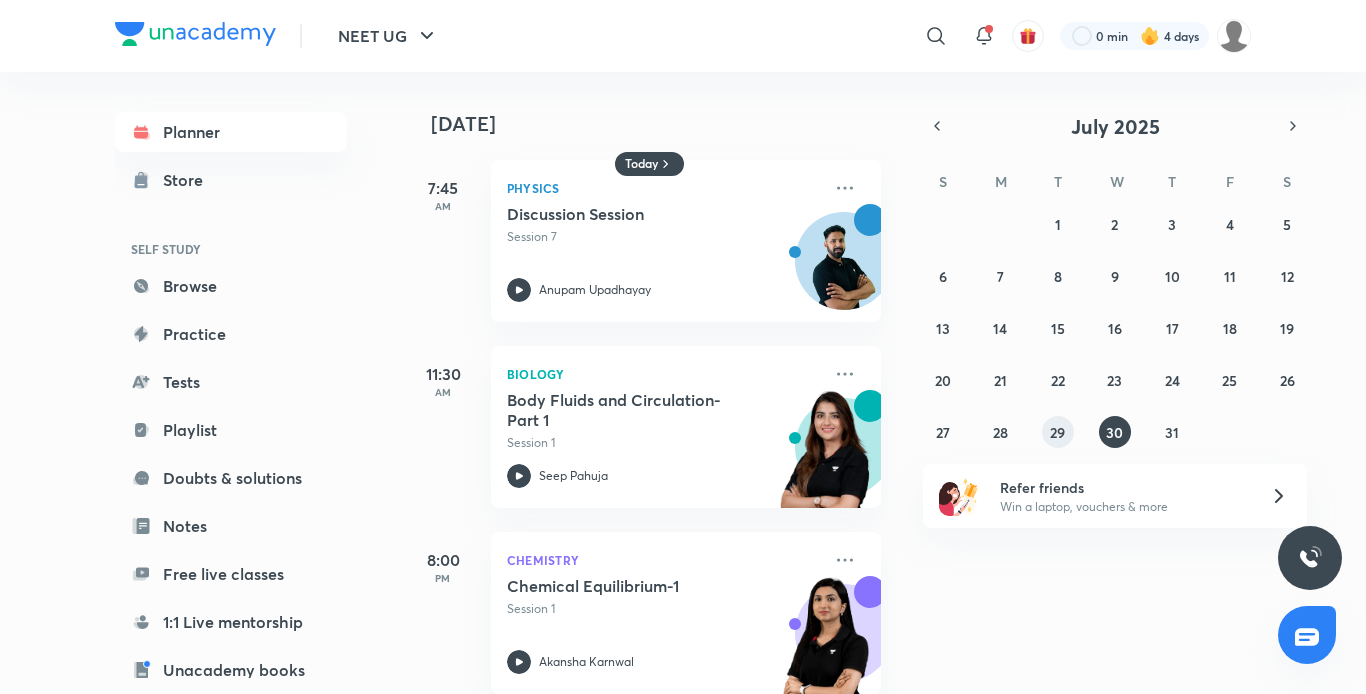 click on "29" at bounding box center (1058, 432) 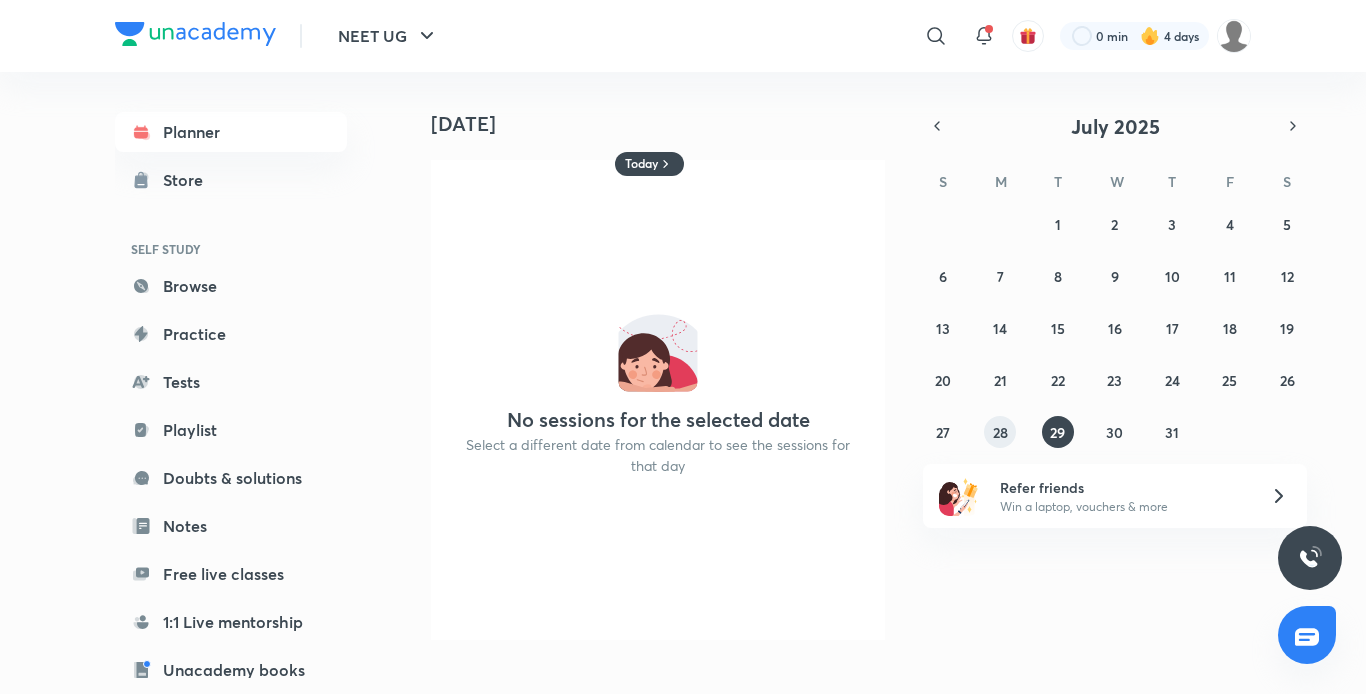click on "28" at bounding box center (1000, 432) 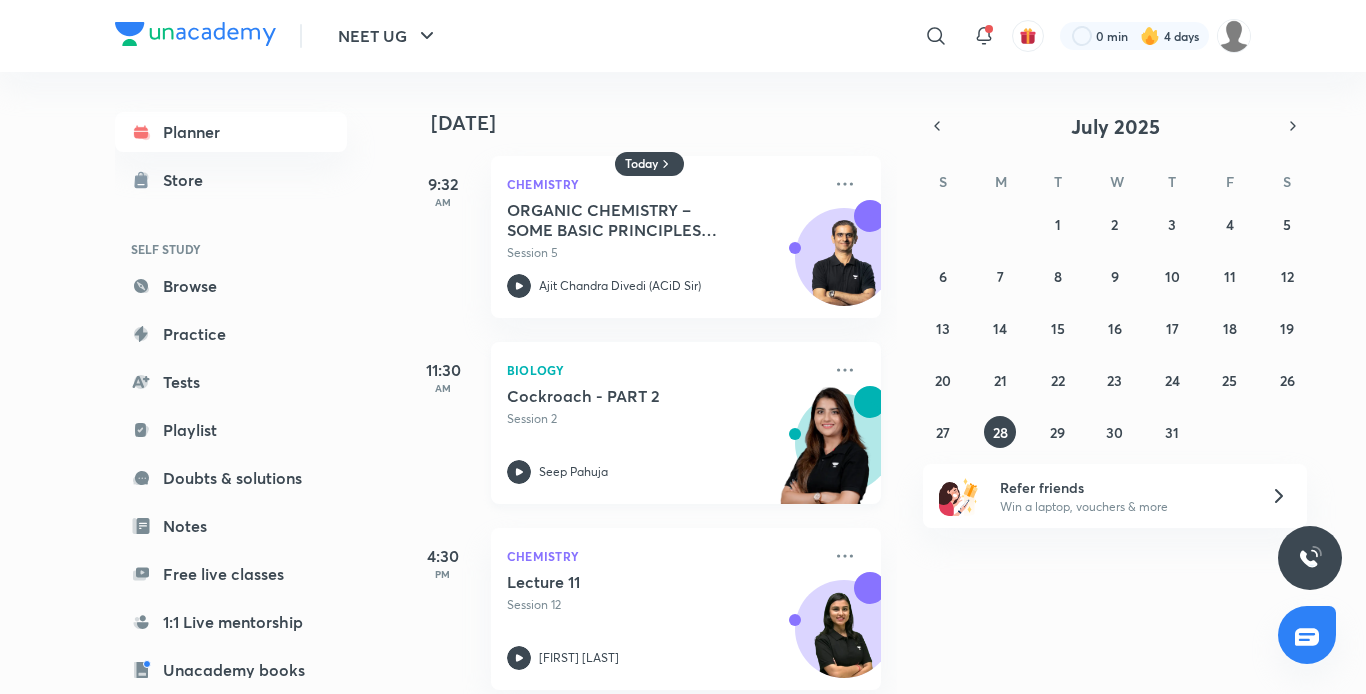 scroll, scrollTop: 0, scrollLeft: 0, axis: both 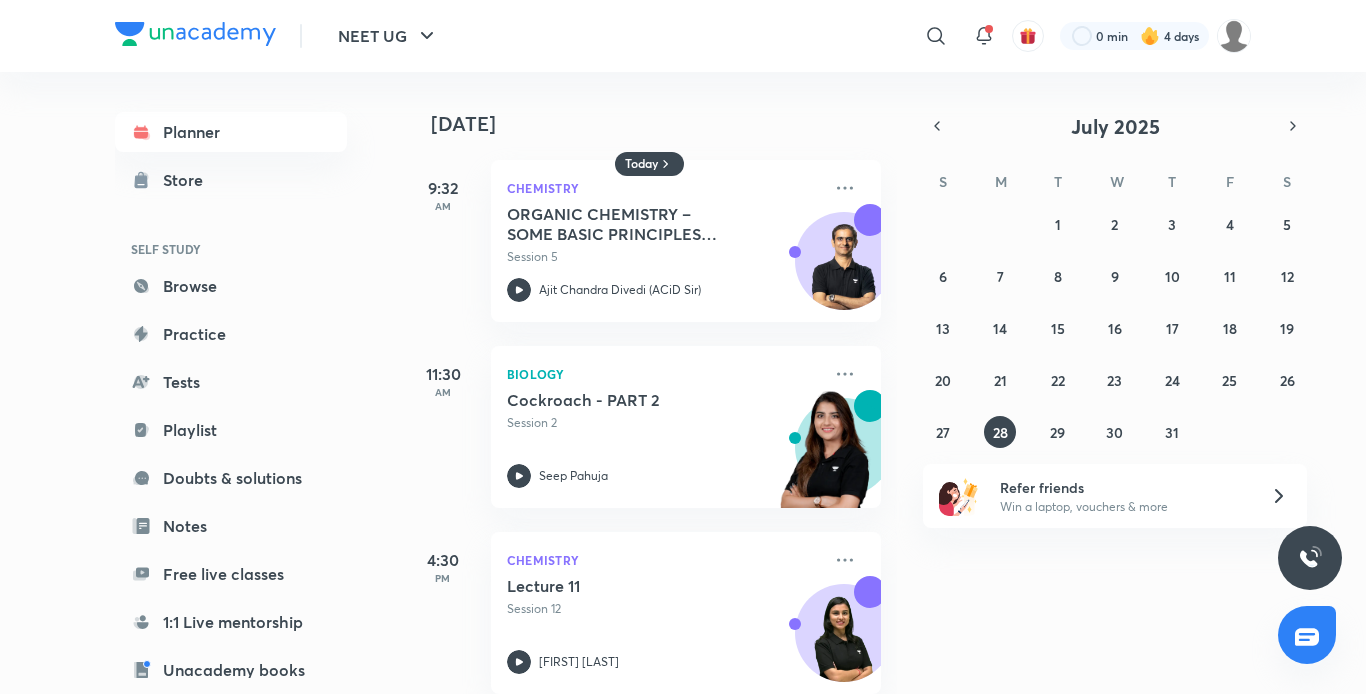 click on "28 July 9:32 AM Chemistry ORGANIC CHEMISTRY – SOME BASIC PRINCIPLES AND TECHNIQUES (IUPAC Nomenclature) - 5 Session 5 Ajit Chandra Divedi (ACiD Sir) 11:30 AM Biology Cockroach - PART 2 Session 2 Seep Pahuja 4:30 PM Chemistry Lecture 11 Session 12 Anushka Choudhary" at bounding box center (882, 383) 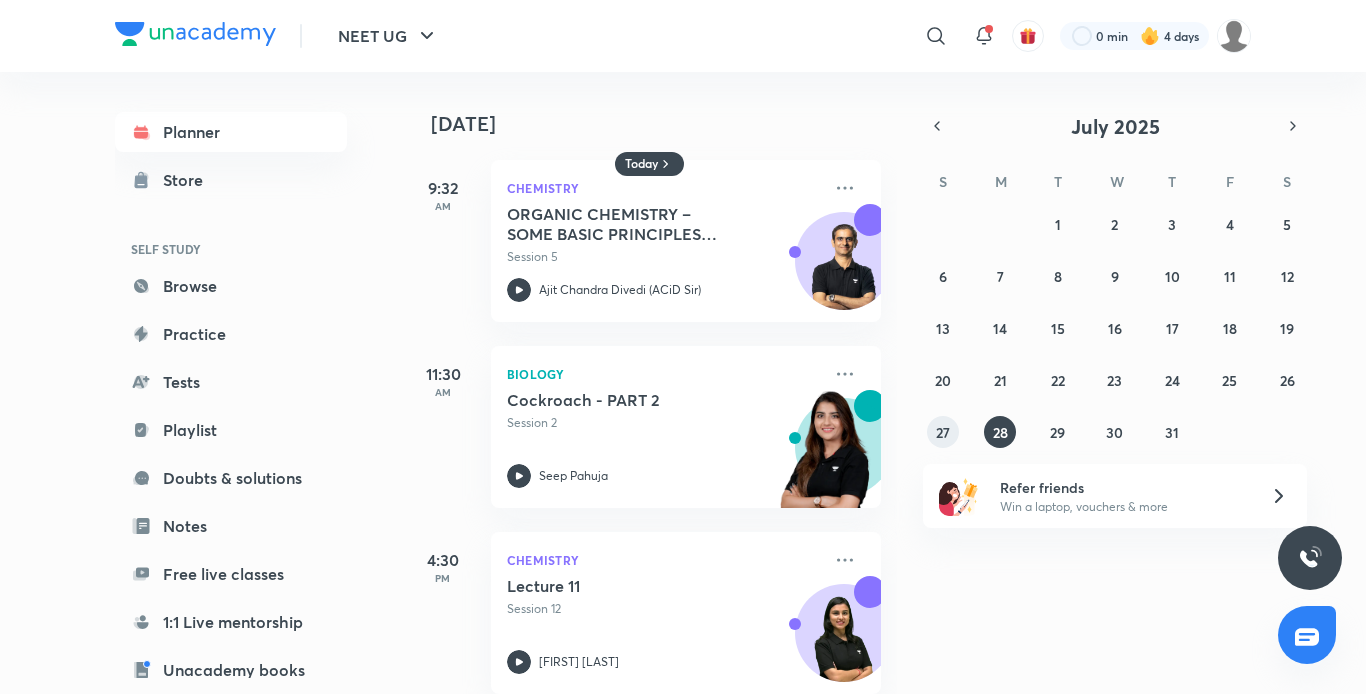 click on "27" at bounding box center [943, 432] 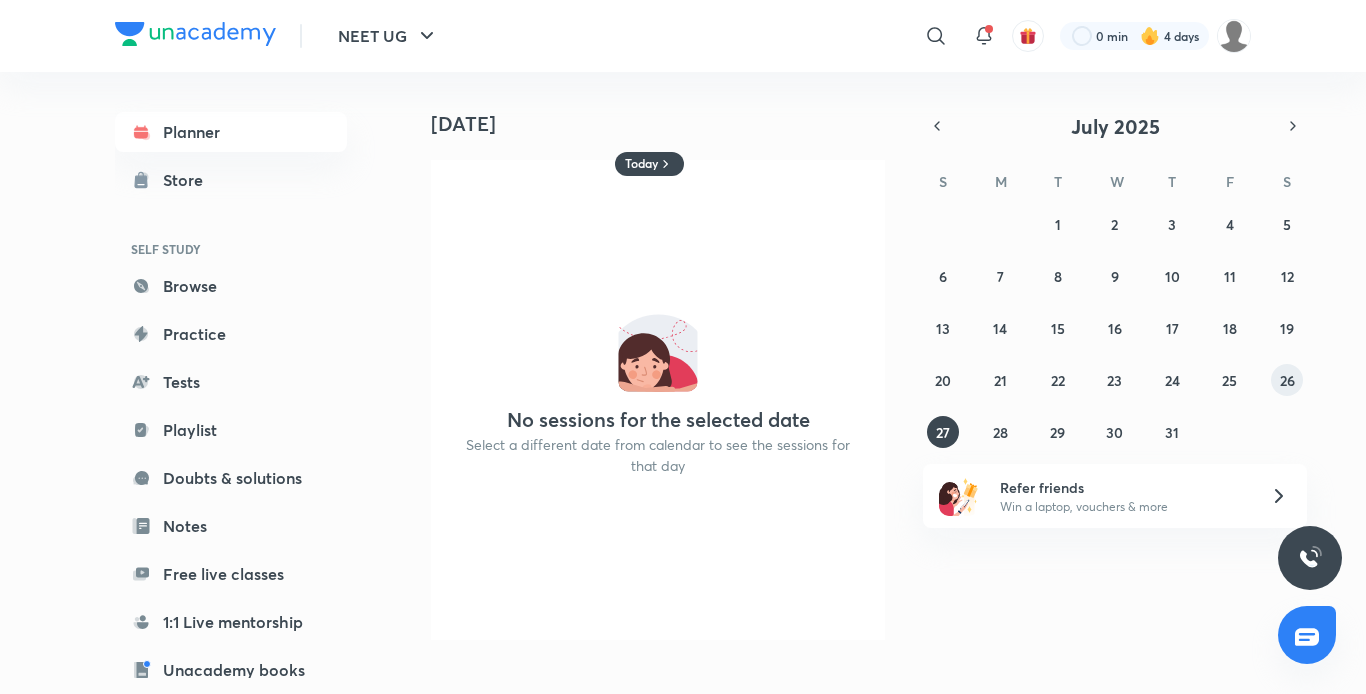 click on "29 30 1 2 3 4 5 6 7 8 9 10 11 12 13 14 15 16 17 18 19 20 21 22 23 24 25 26 27 28 29 30 31 1 2" at bounding box center (1115, 328) 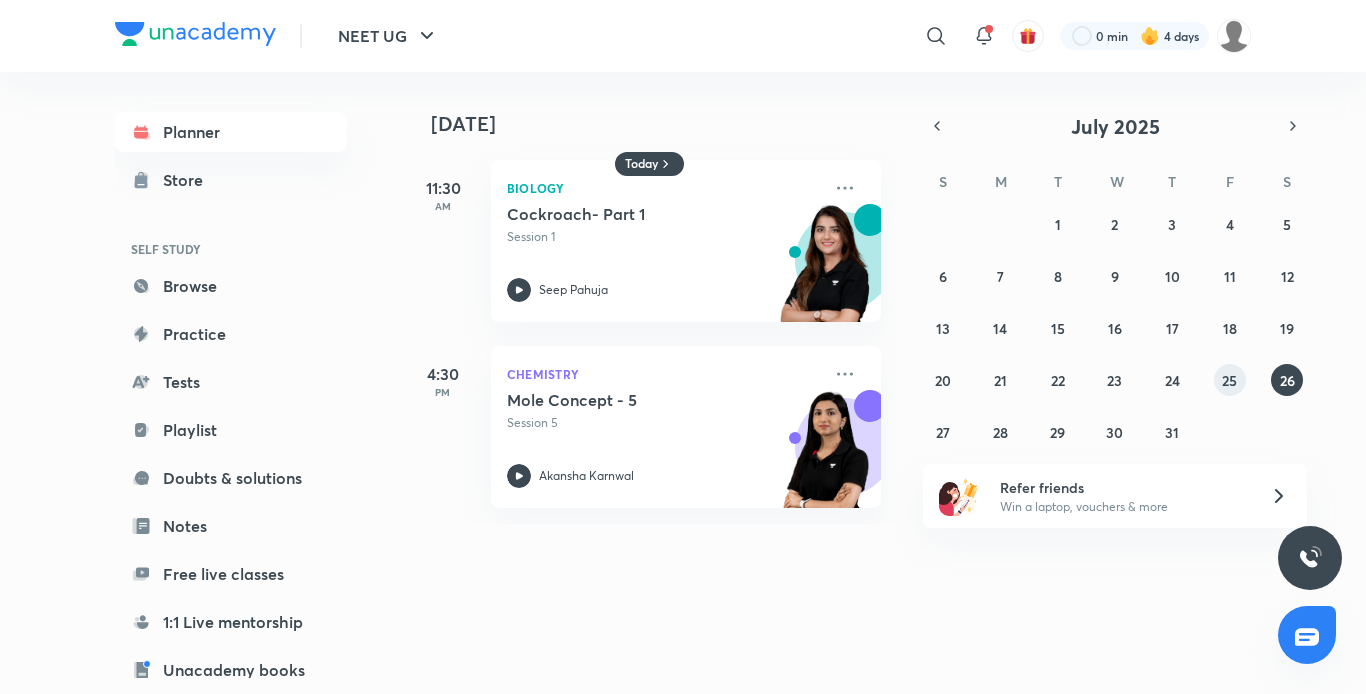 click on "25" at bounding box center [1229, 380] 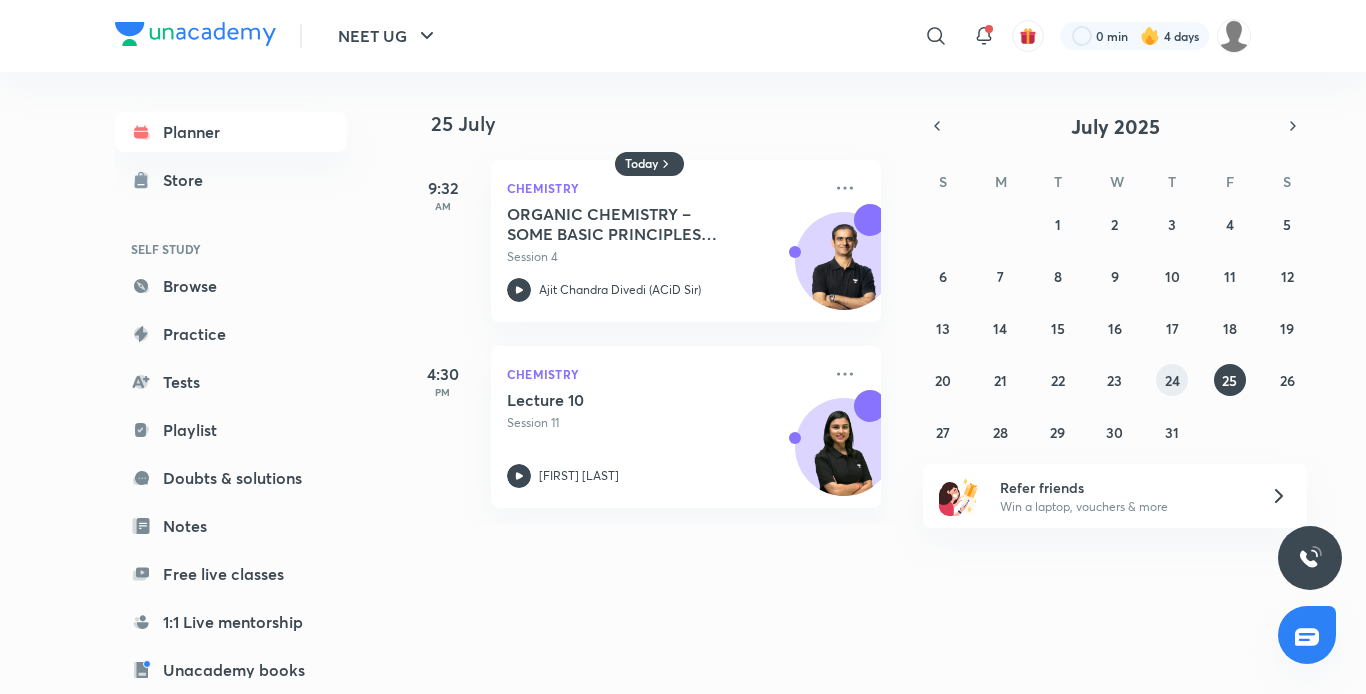 click on "24" at bounding box center (1172, 380) 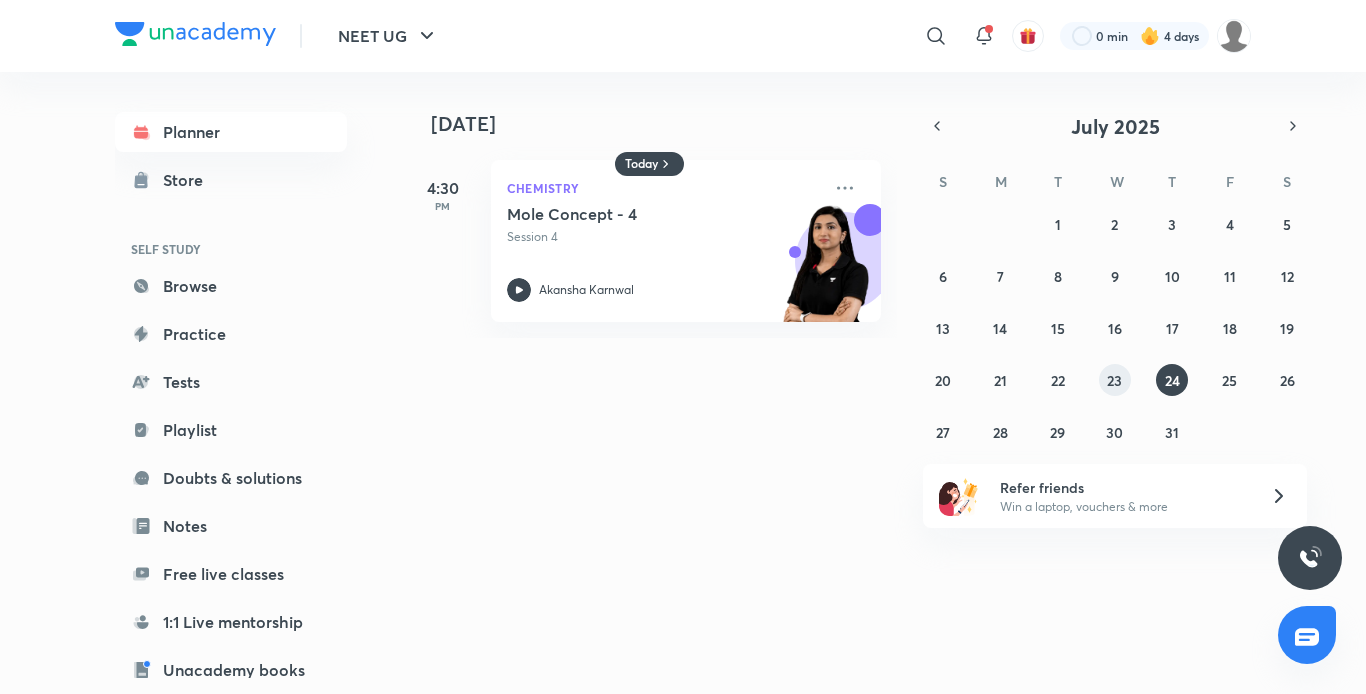 click on "23" at bounding box center [1114, 380] 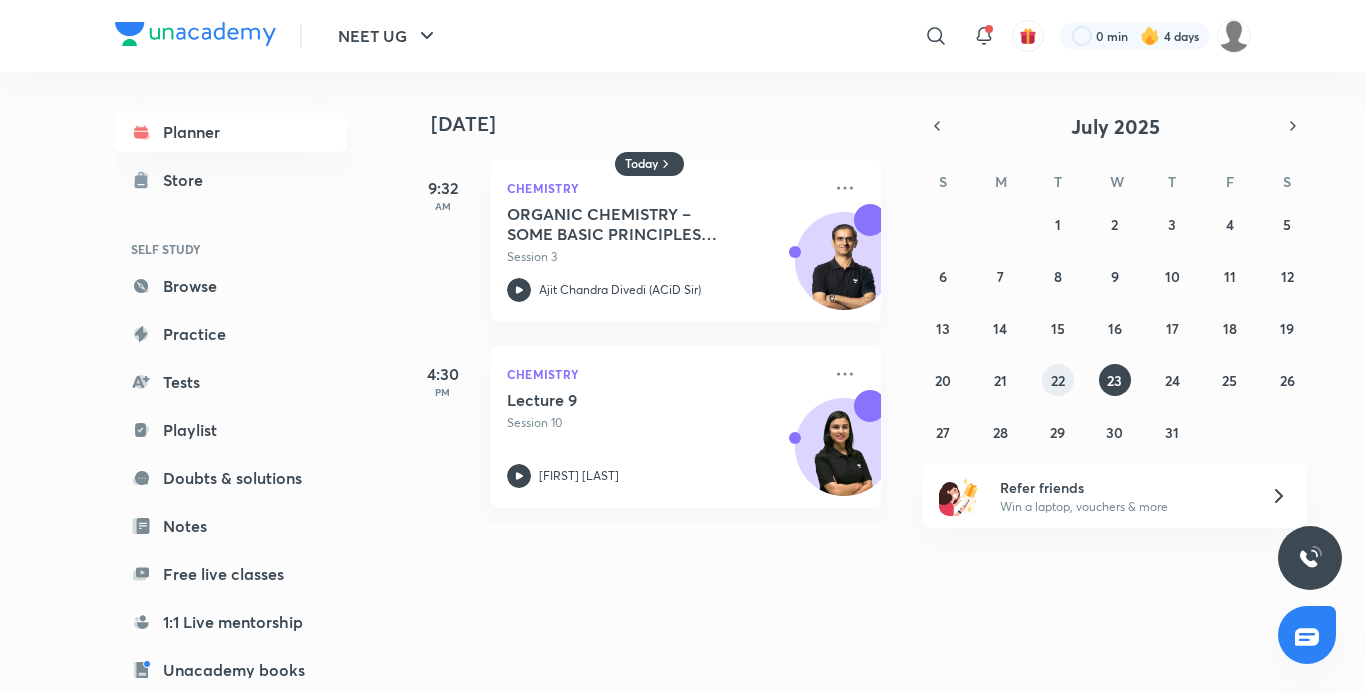 click on "22" at bounding box center [1058, 380] 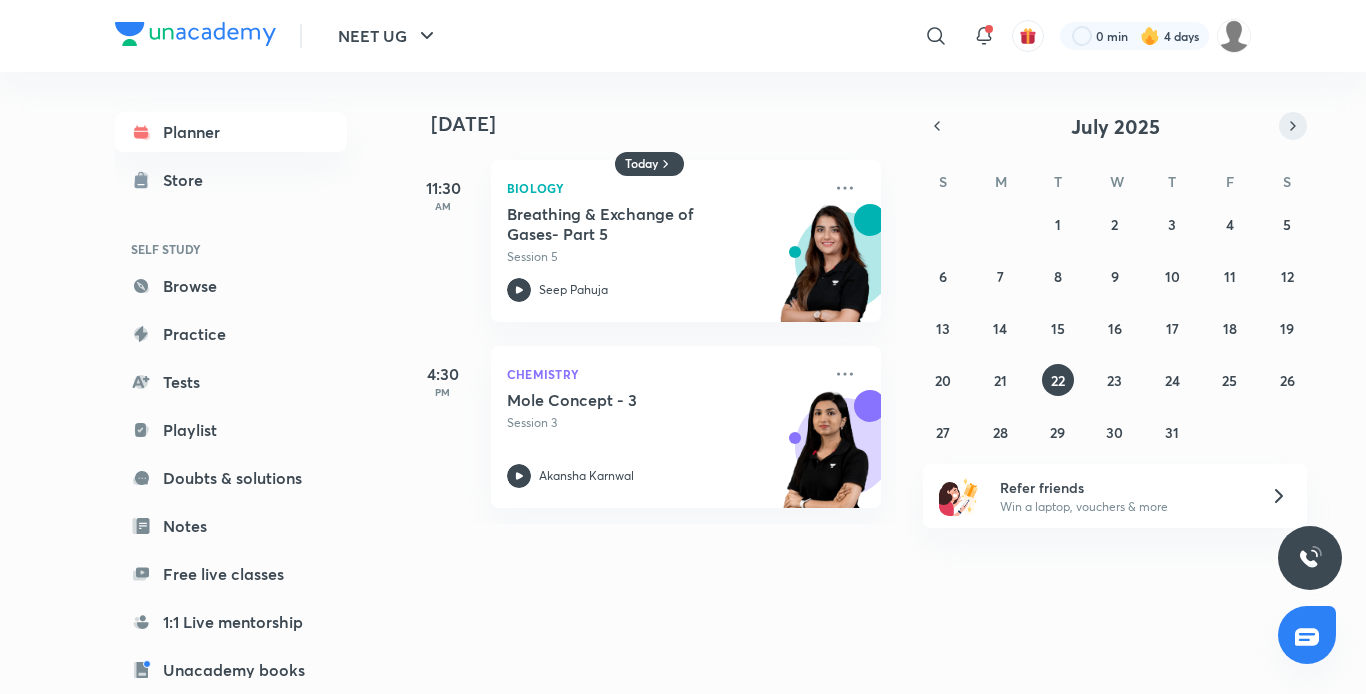click 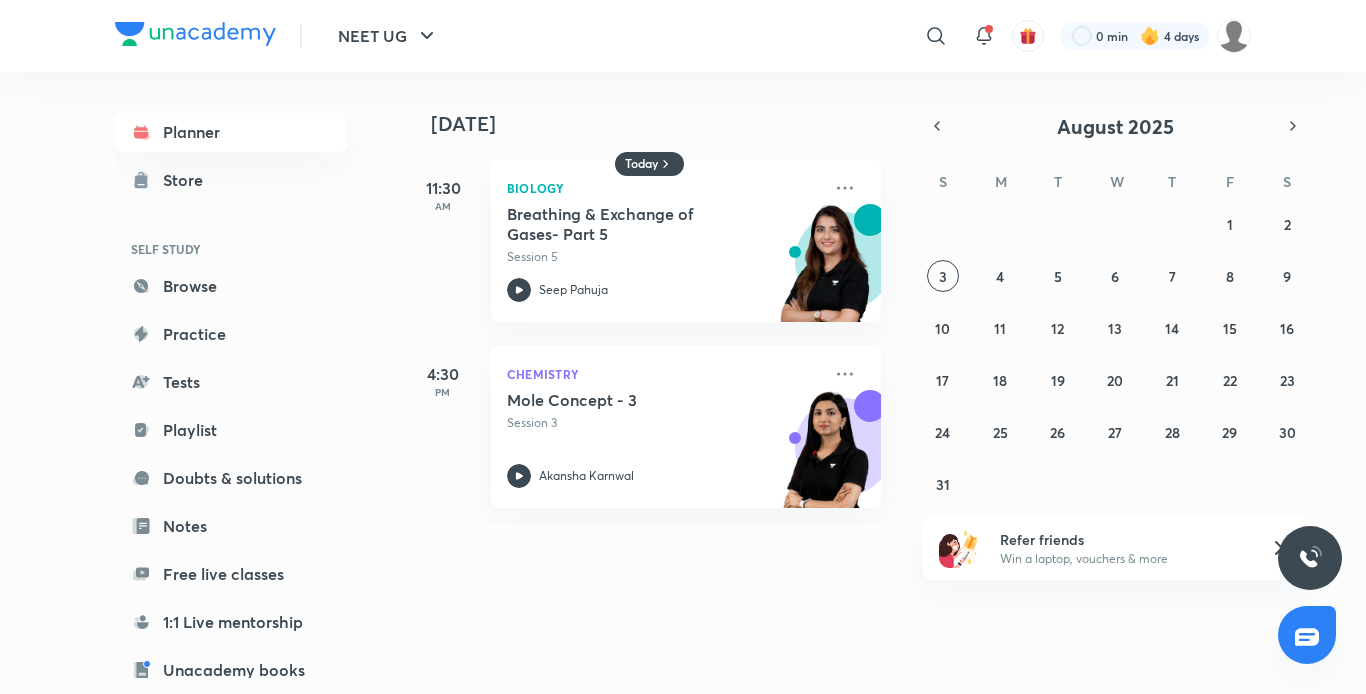 click on "27 28 29 30 31 1 2 3 4 5 6 7 8 9 10 11 12 13 14 15 16 17 18 19 20 21 22 23 24 25 26 27 28 29 30 31 1 2 3 4 5 6" at bounding box center [1115, 354] 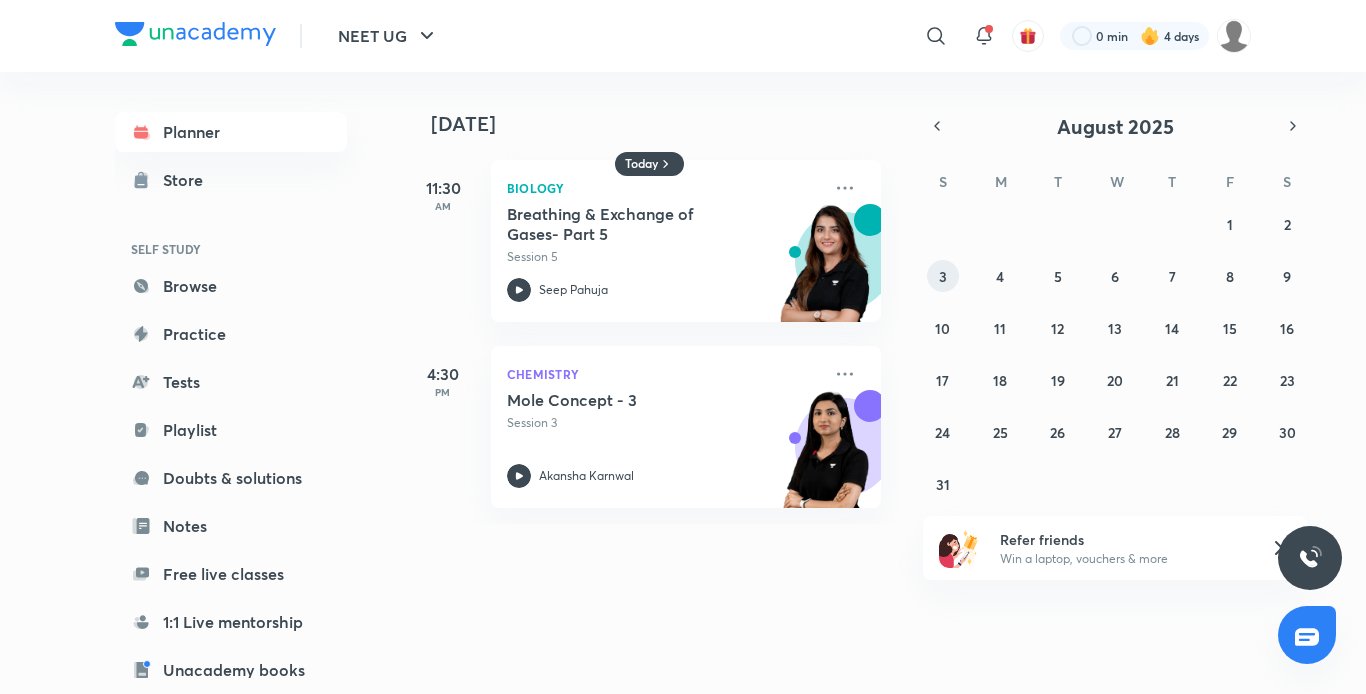 click on "3" at bounding box center (943, 276) 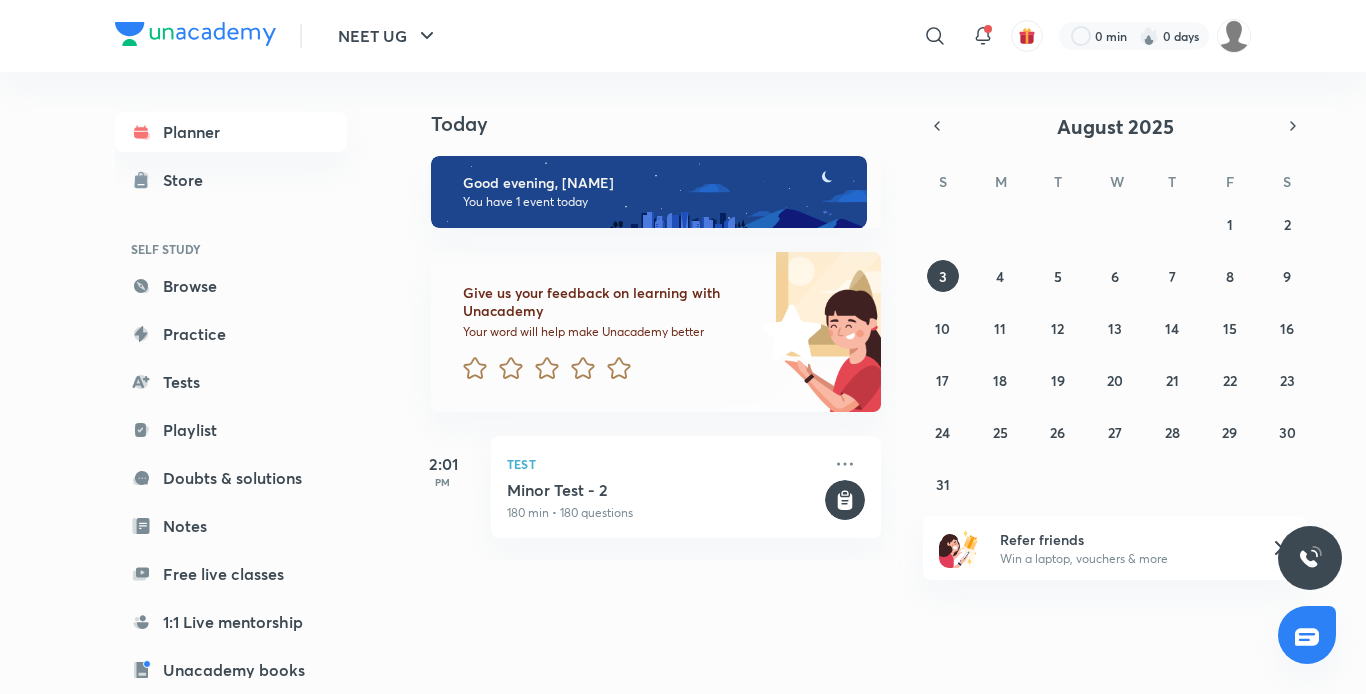 click on "4" at bounding box center [1000, 276] 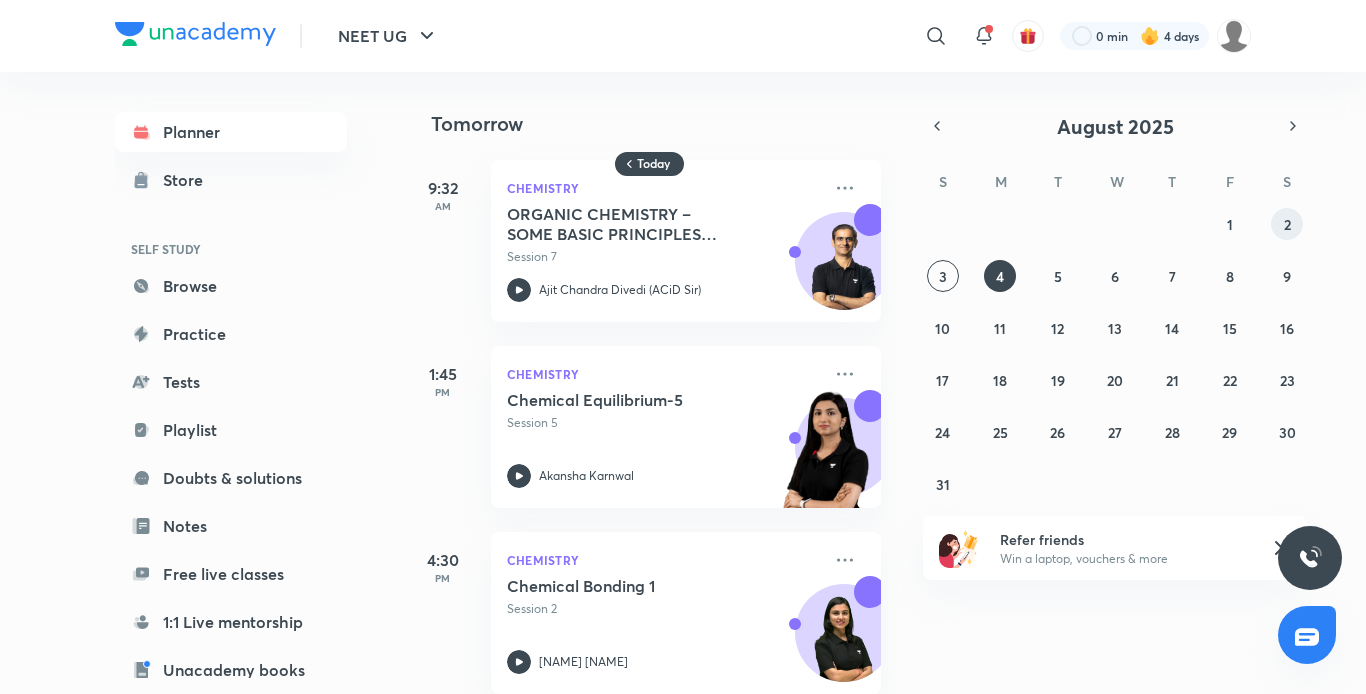 click on "2" at bounding box center (1287, 224) 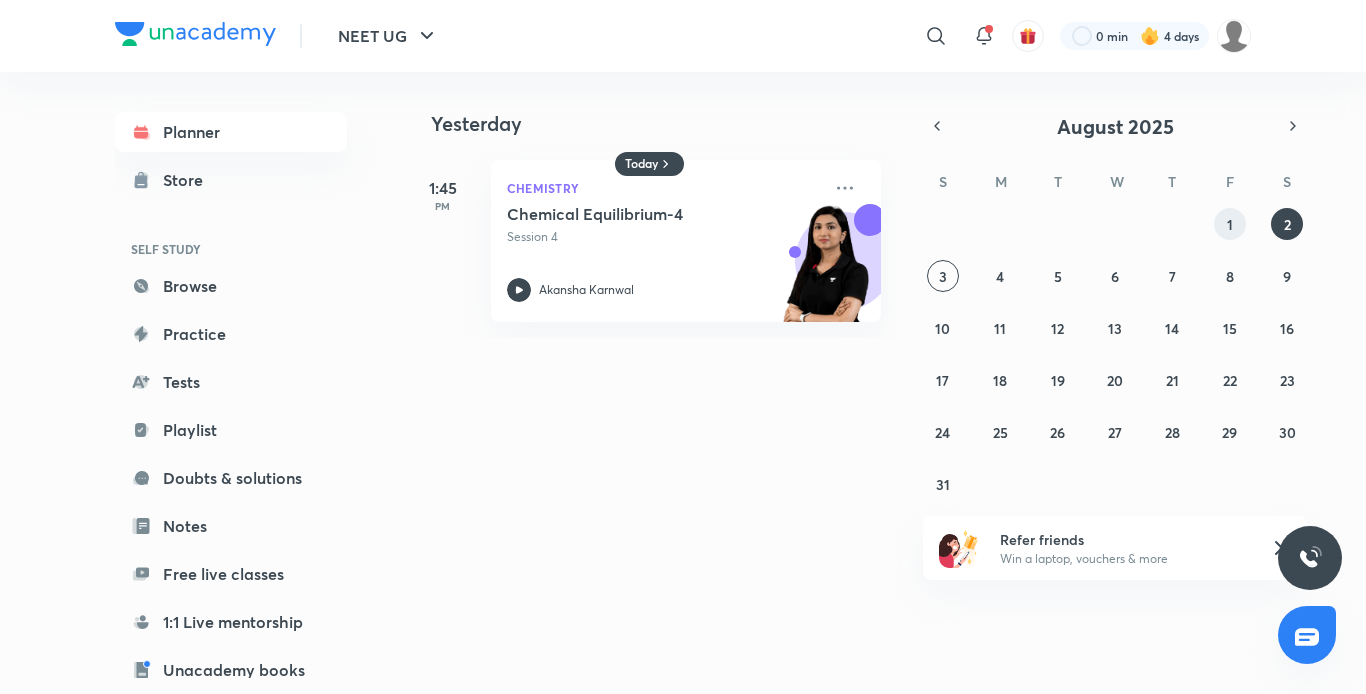 click on "27 28 29 30 31 1 2 3 4 5 6 7 8 9 10 11 12 13 14 15 16 17 18 19 20 21 22 23 24 25 26 27 28 29 30 31 1 2 3 4 5 6" at bounding box center (1115, 354) 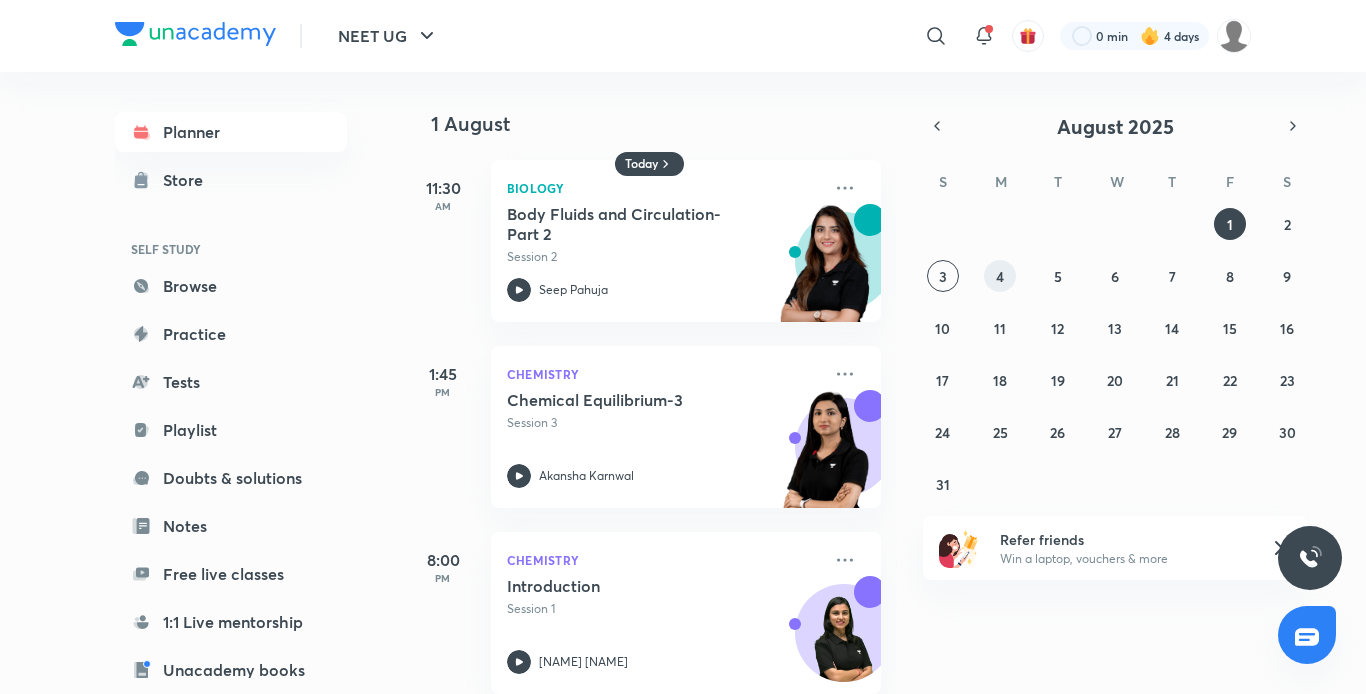 click on "4" at bounding box center (1000, 276) 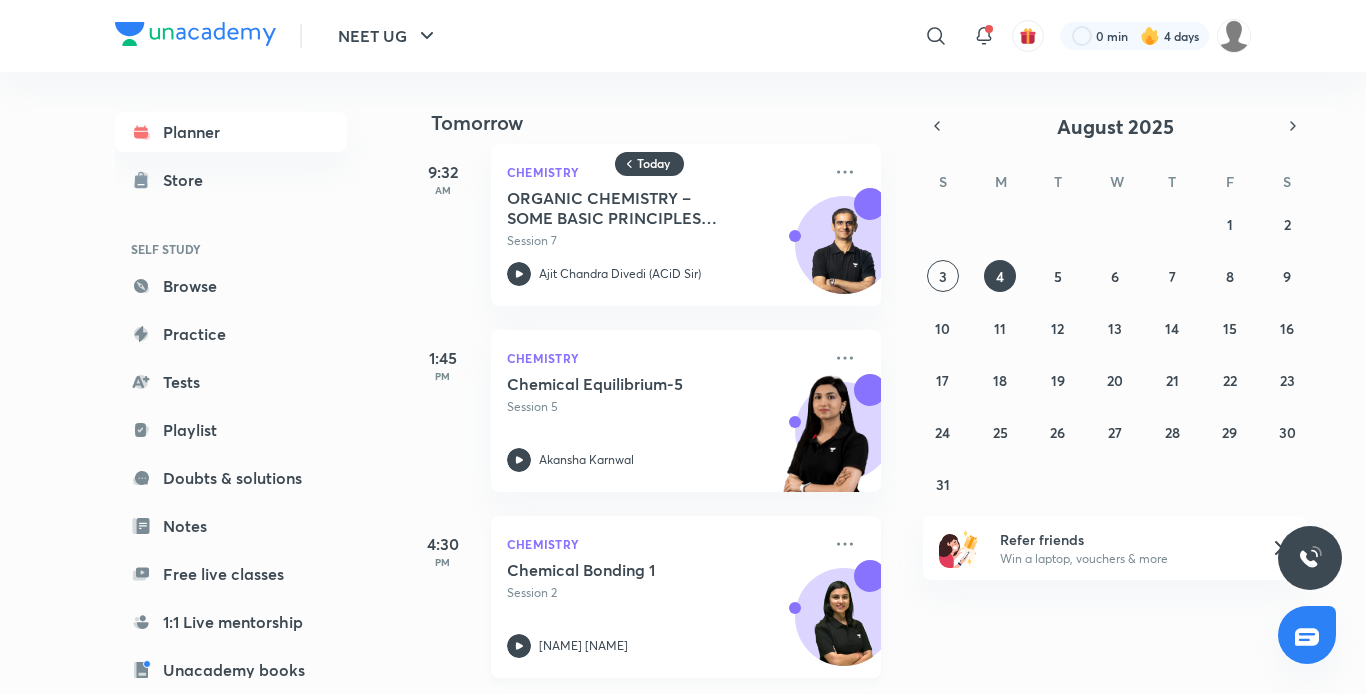 scroll, scrollTop: 0, scrollLeft: 0, axis: both 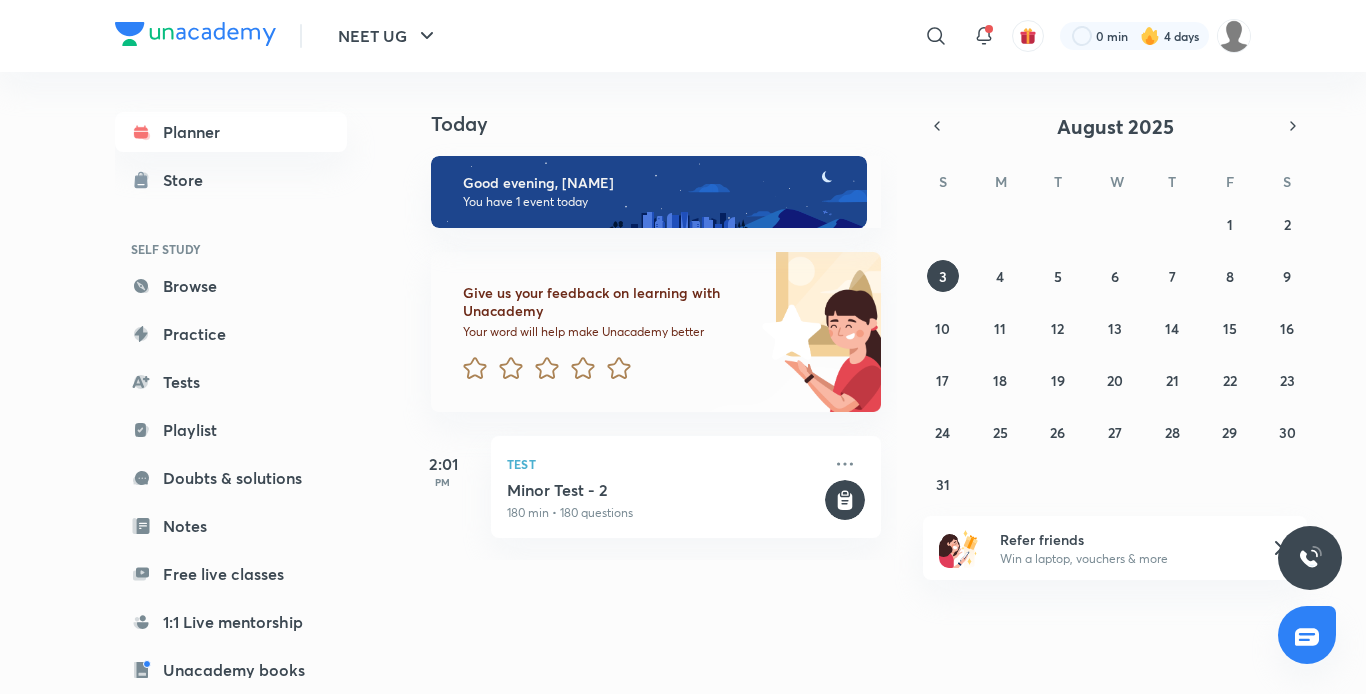 click on "1" at bounding box center (1230, 224) 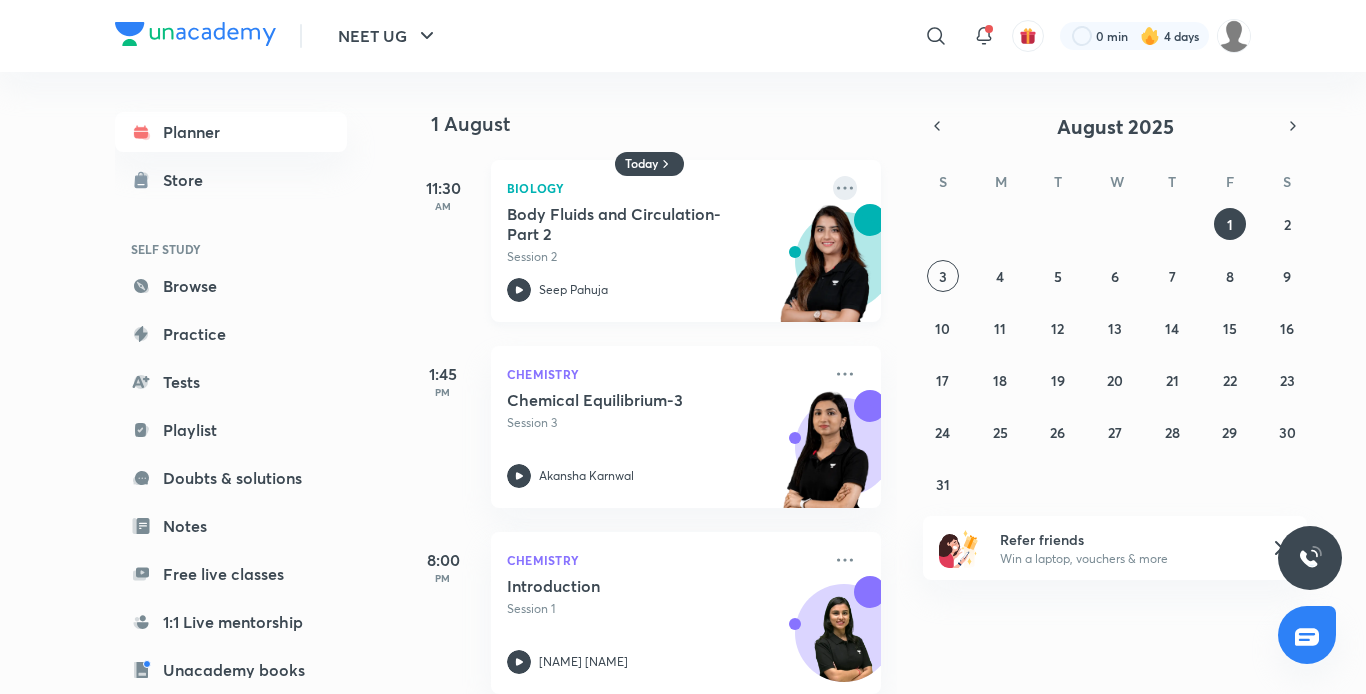 click 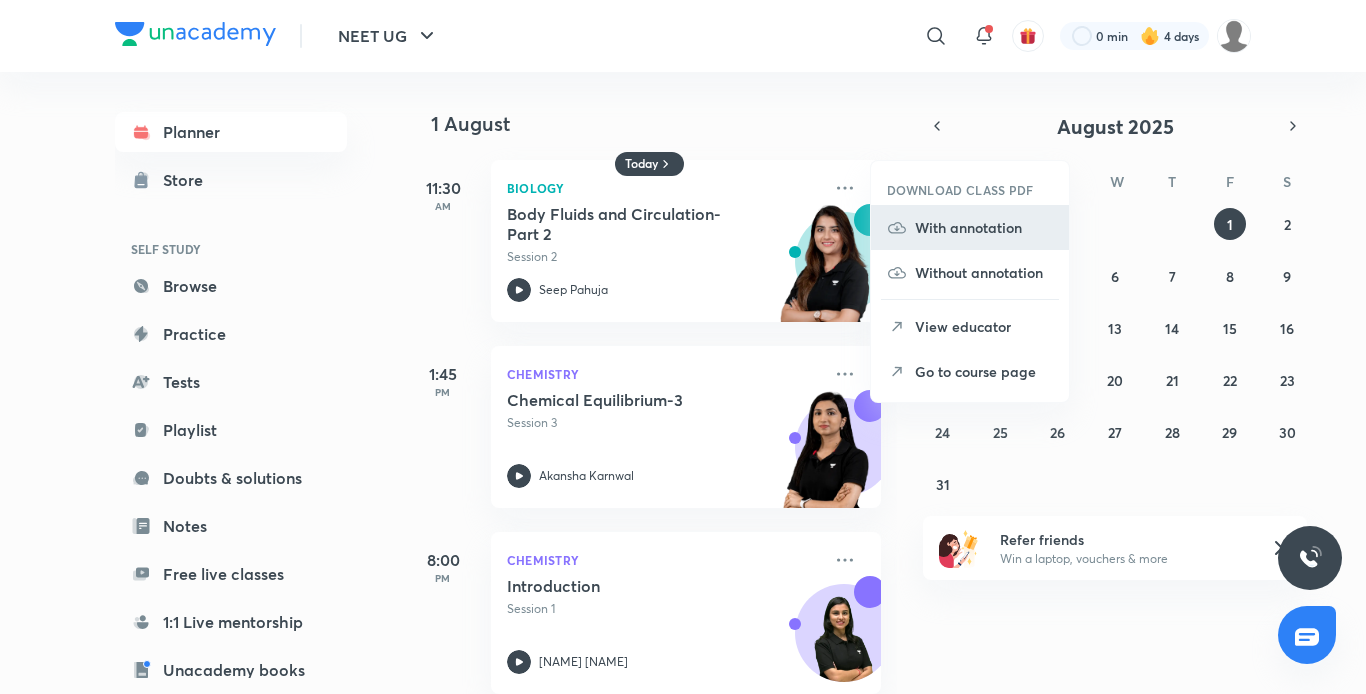 click on "With annotation" at bounding box center (984, 227) 